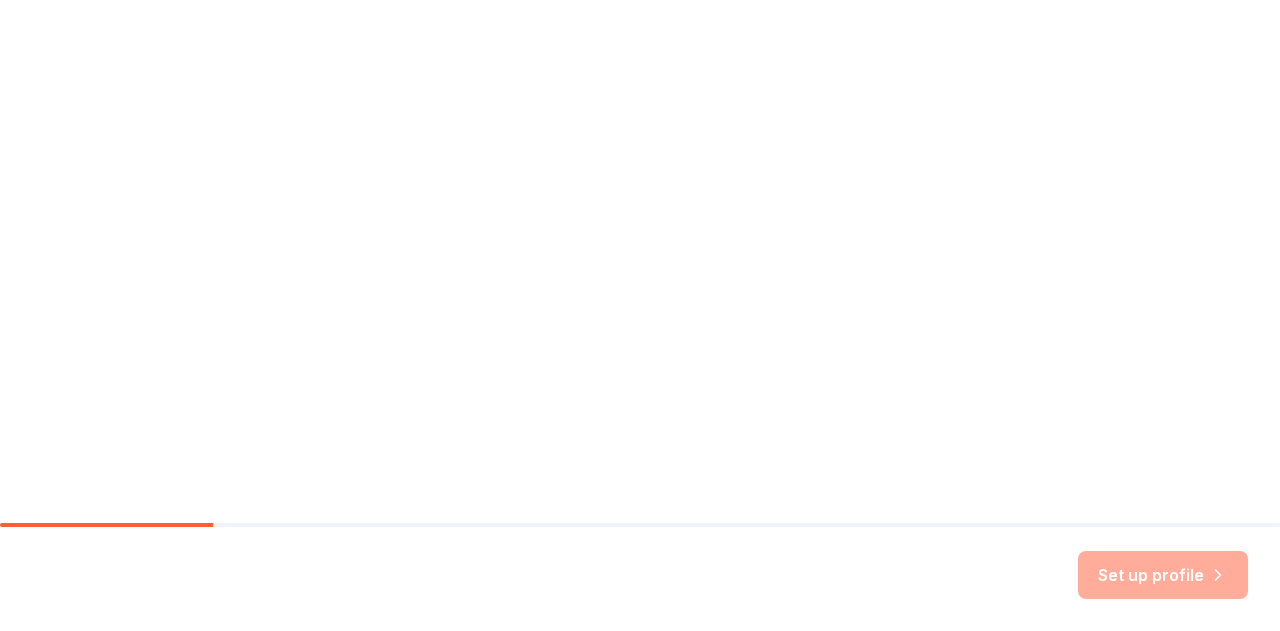scroll, scrollTop: 0, scrollLeft: 0, axis: both 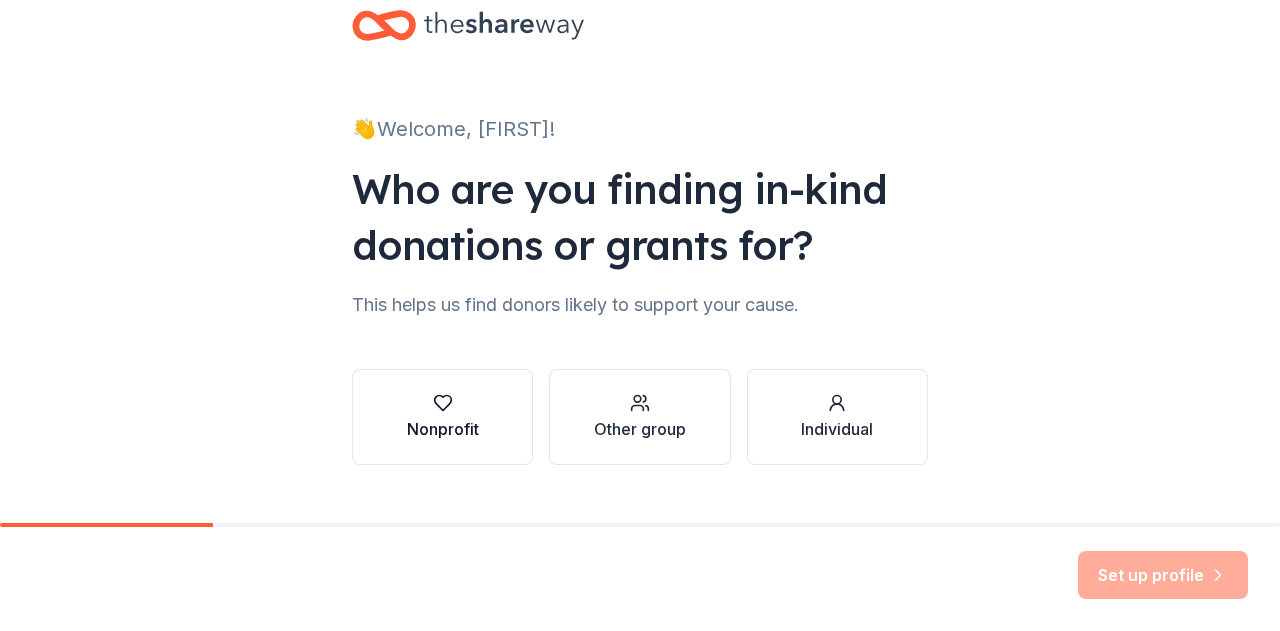 click on "Nonprofit" at bounding box center [443, 429] 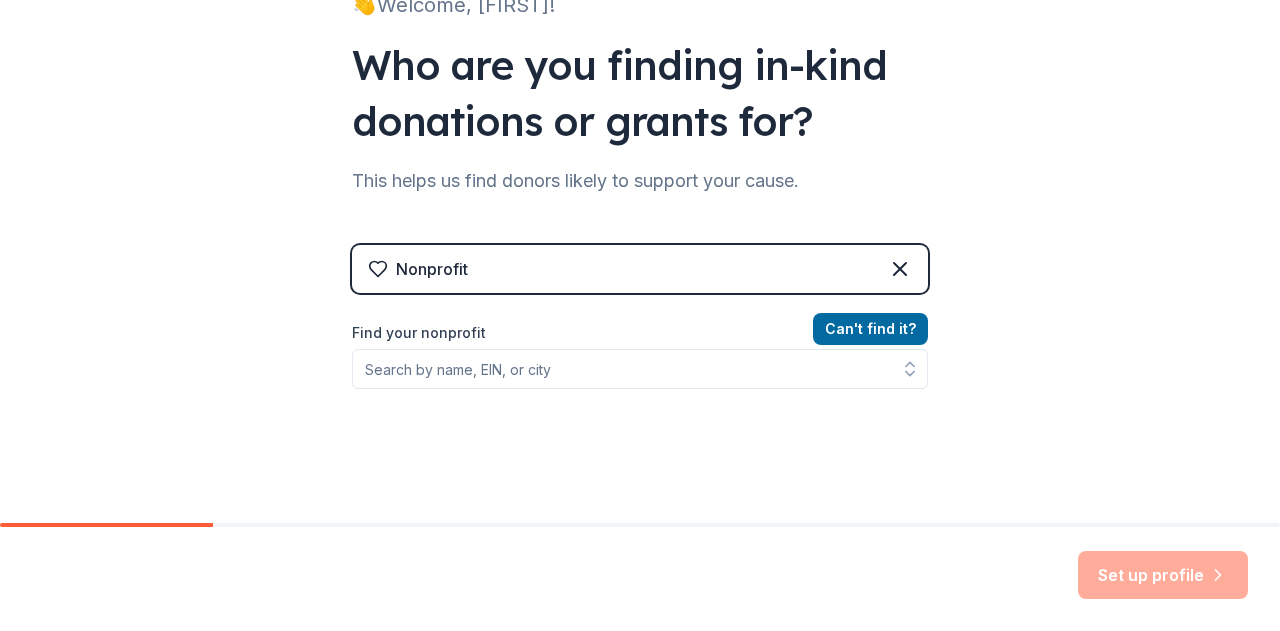 scroll, scrollTop: 182, scrollLeft: 0, axis: vertical 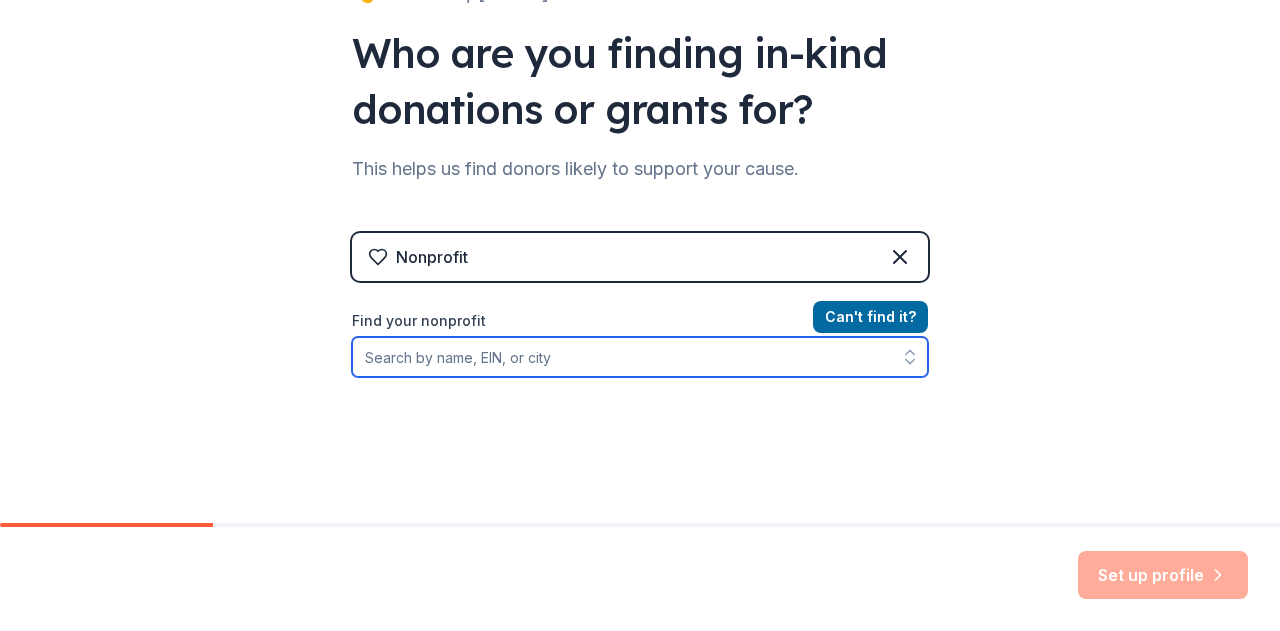 click on "Find your nonprofit" at bounding box center [640, 357] 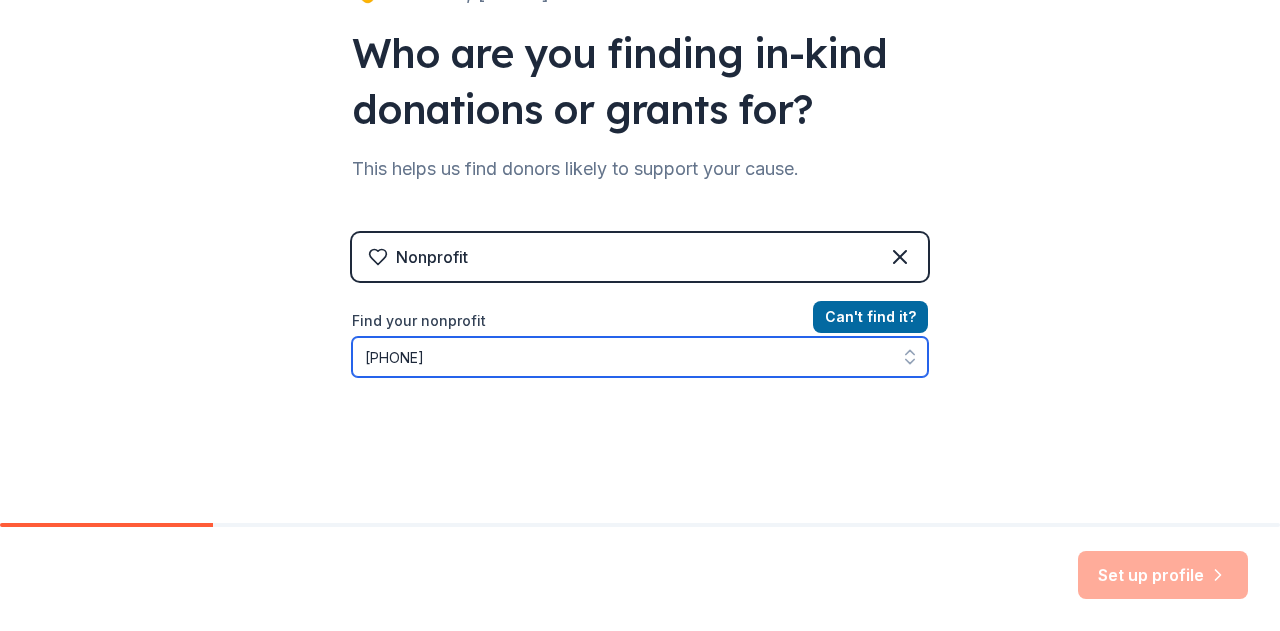 type on "[PHONE]" 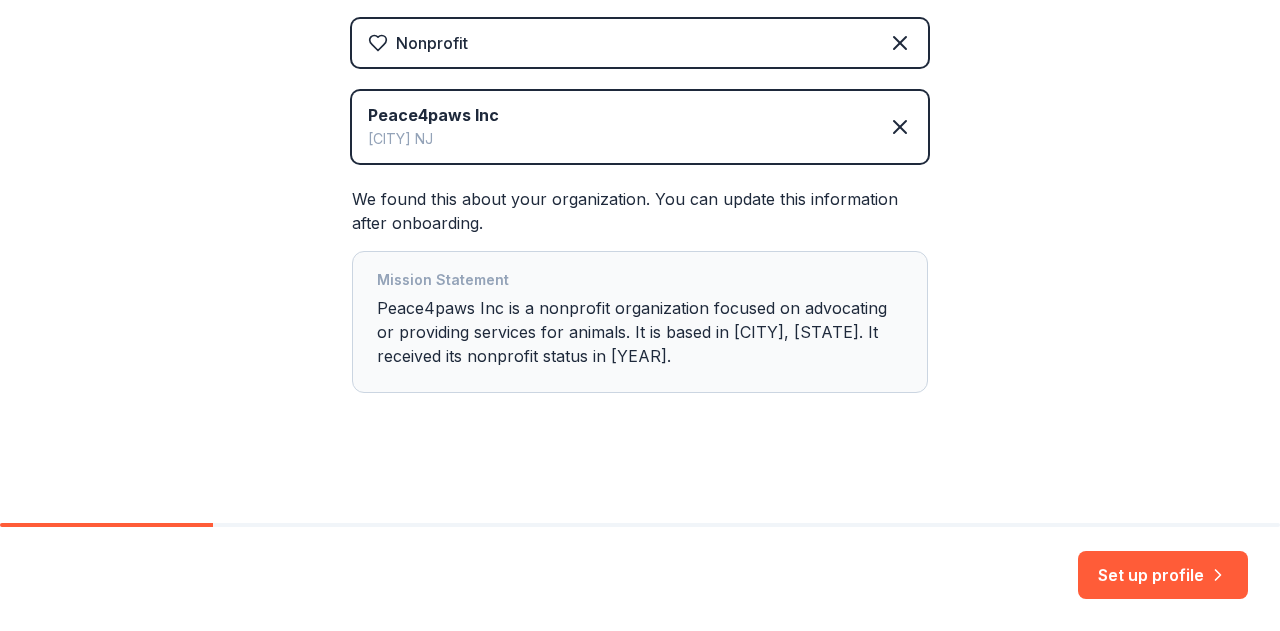 scroll, scrollTop: 401, scrollLeft: 0, axis: vertical 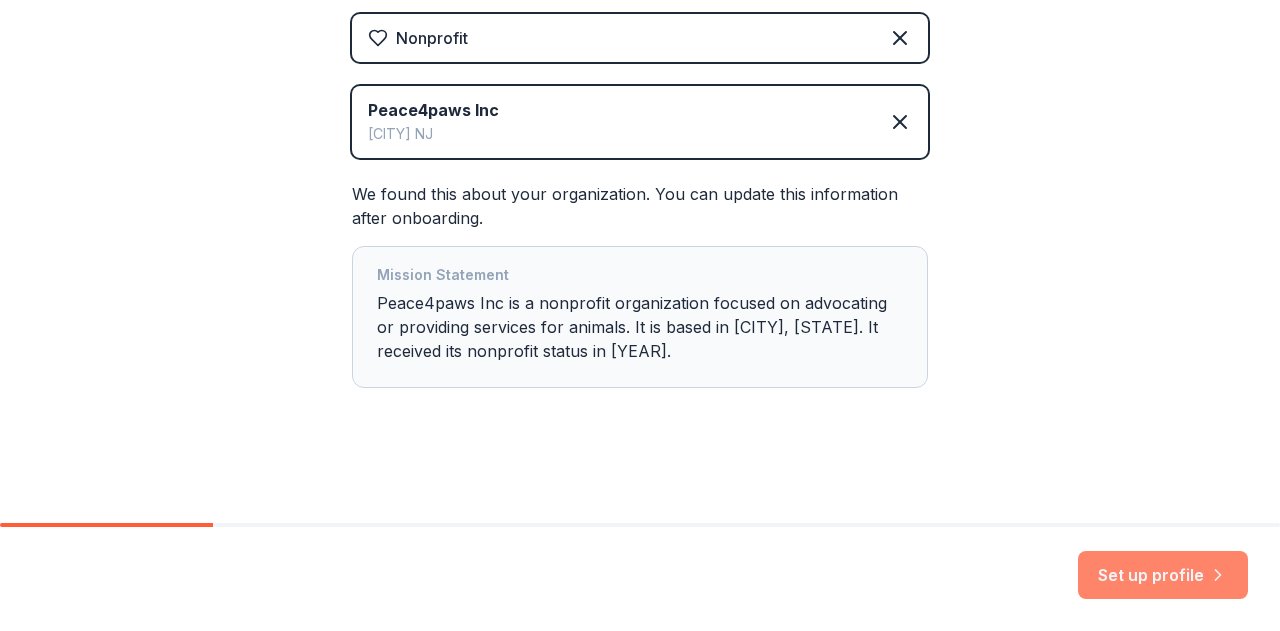 click on "Set up profile" at bounding box center [1163, 575] 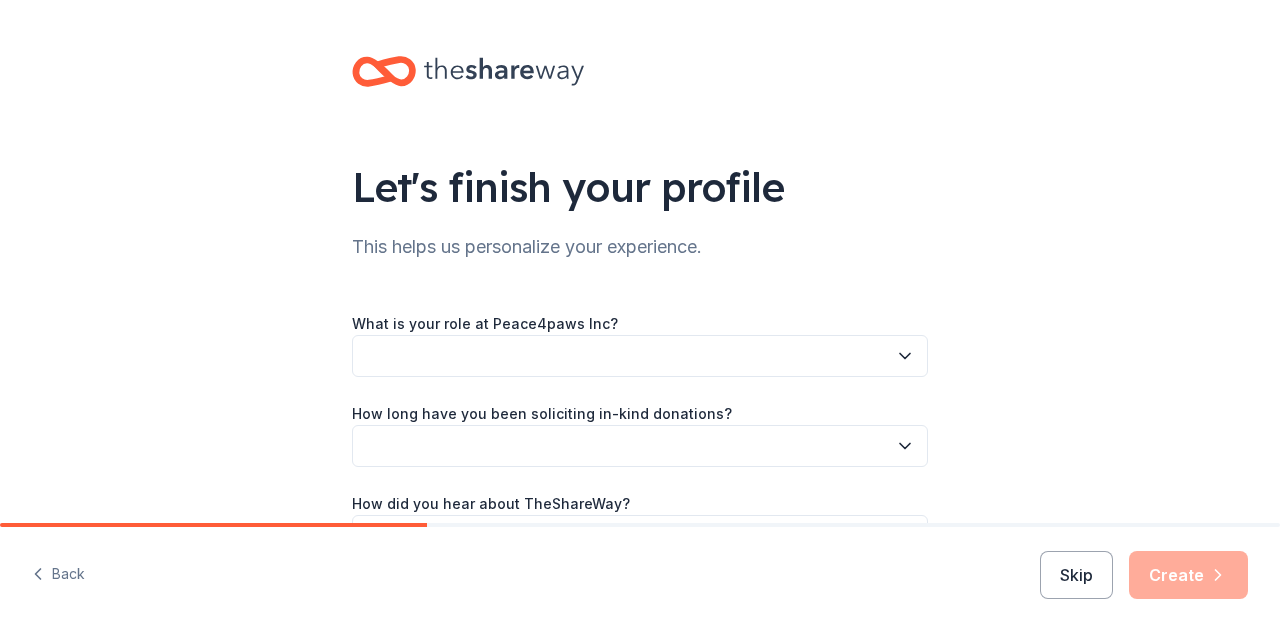 click at bounding box center [640, 356] 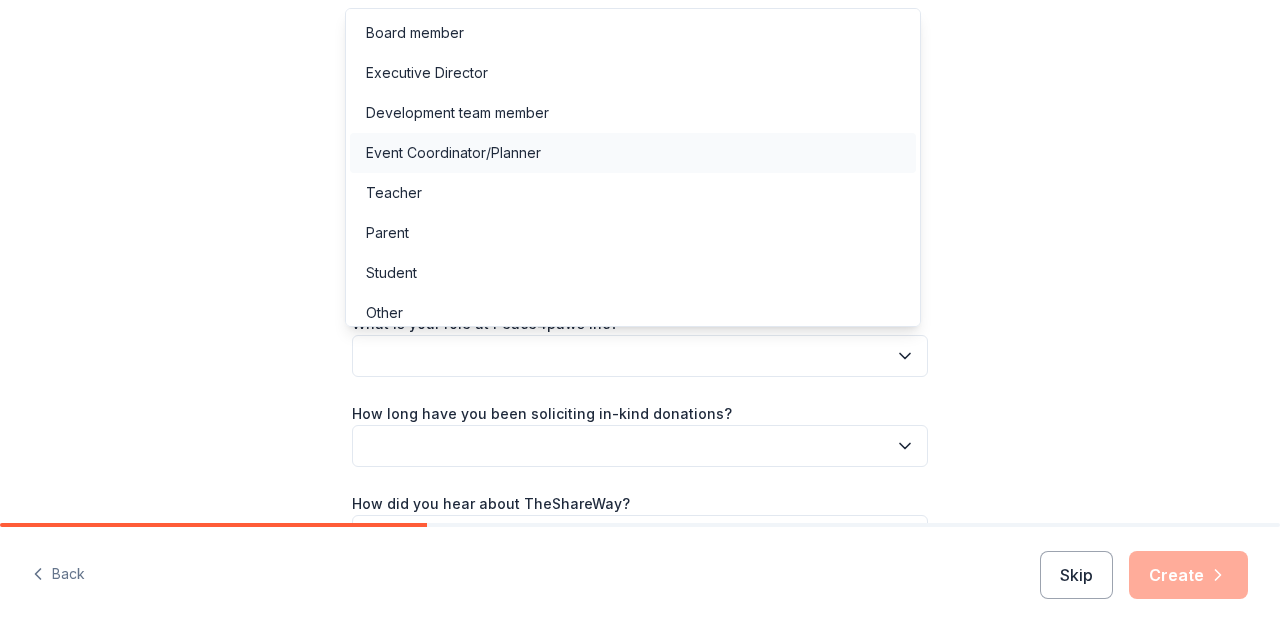 click on "Event Coordinator/Planner" at bounding box center (453, 153) 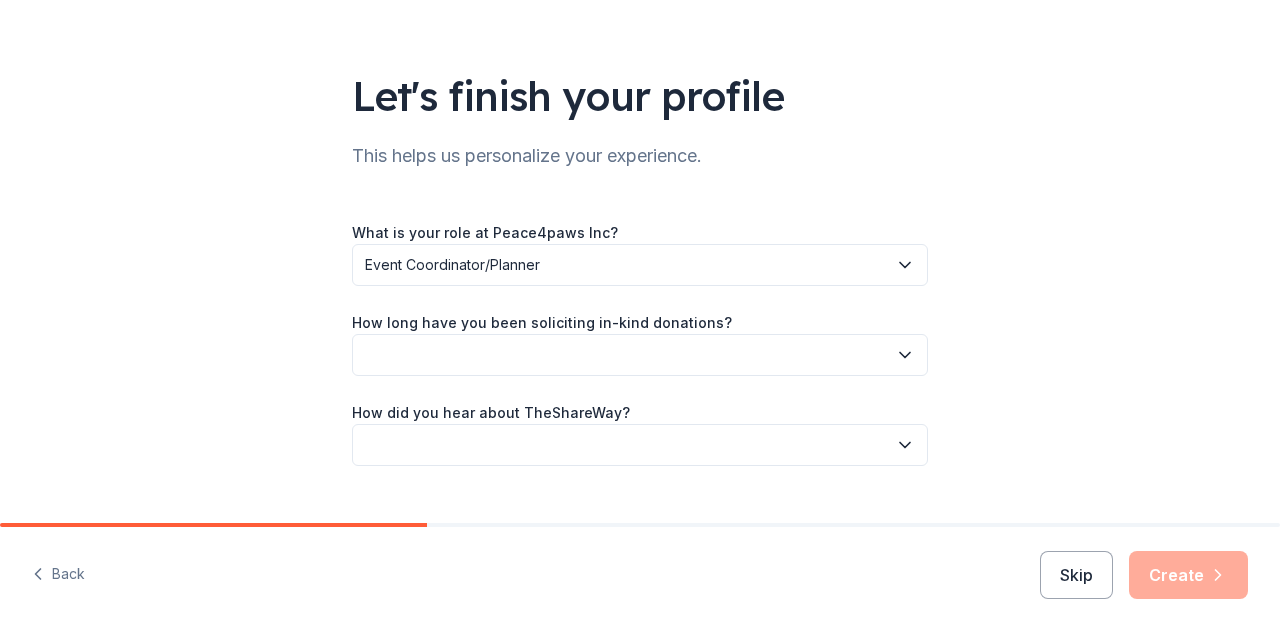 scroll, scrollTop: 100, scrollLeft: 0, axis: vertical 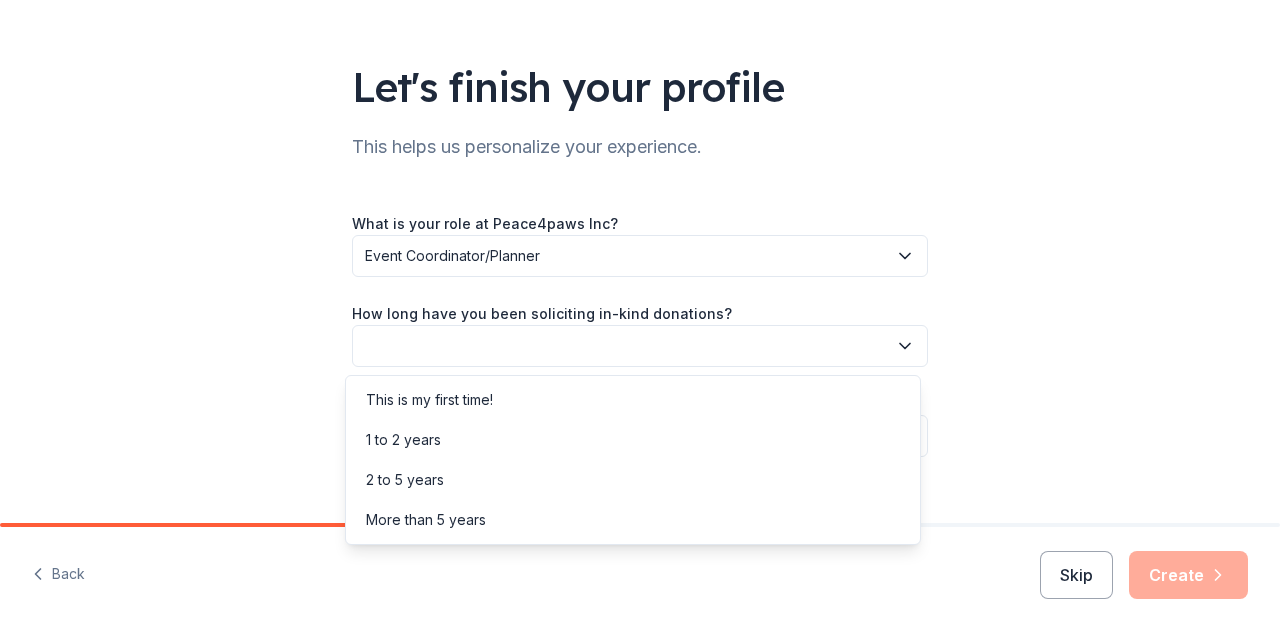 click at bounding box center (640, 346) 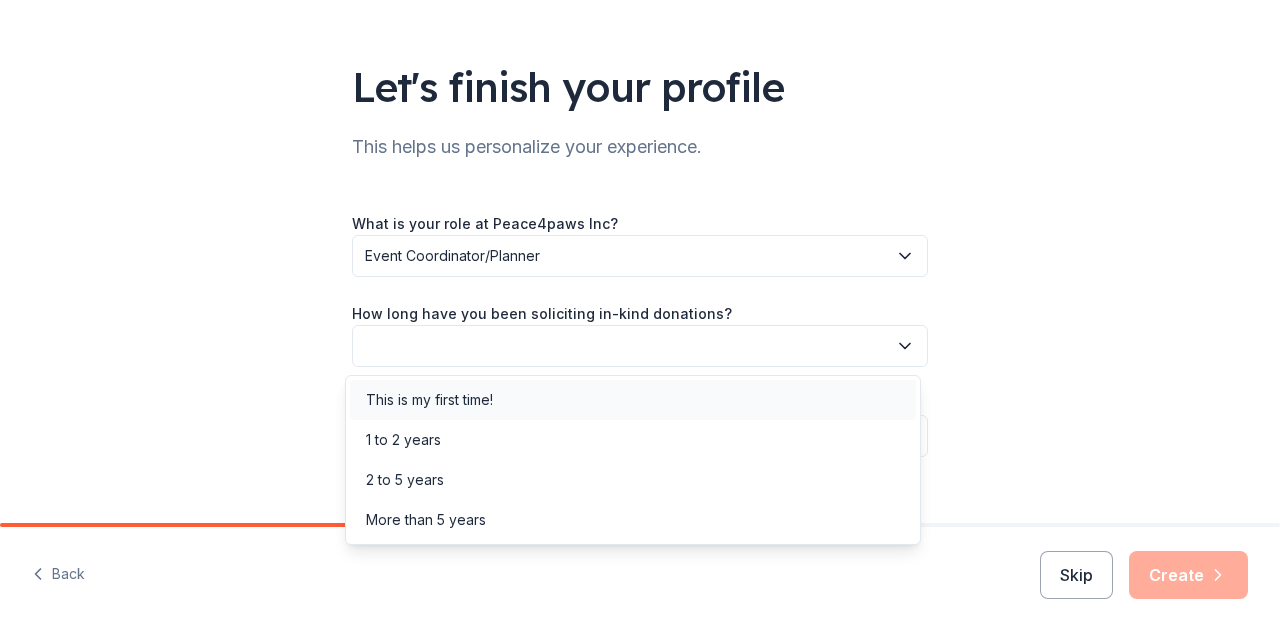 click on "This is my first time!" at bounding box center [429, 400] 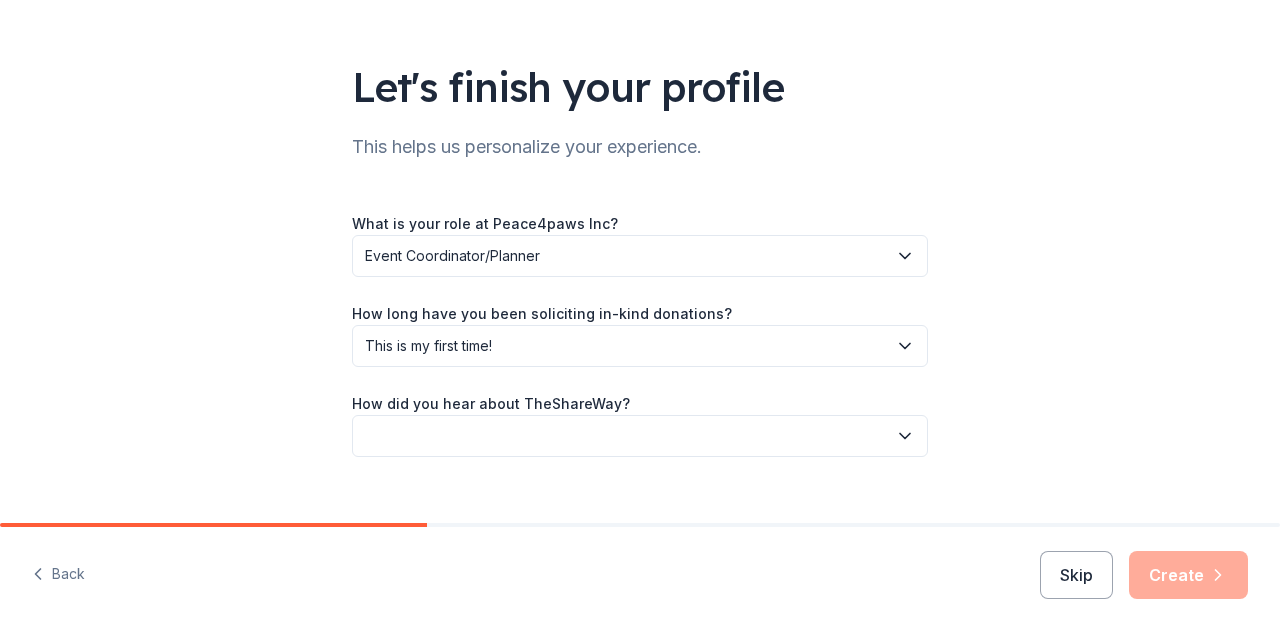 scroll, scrollTop: 130, scrollLeft: 0, axis: vertical 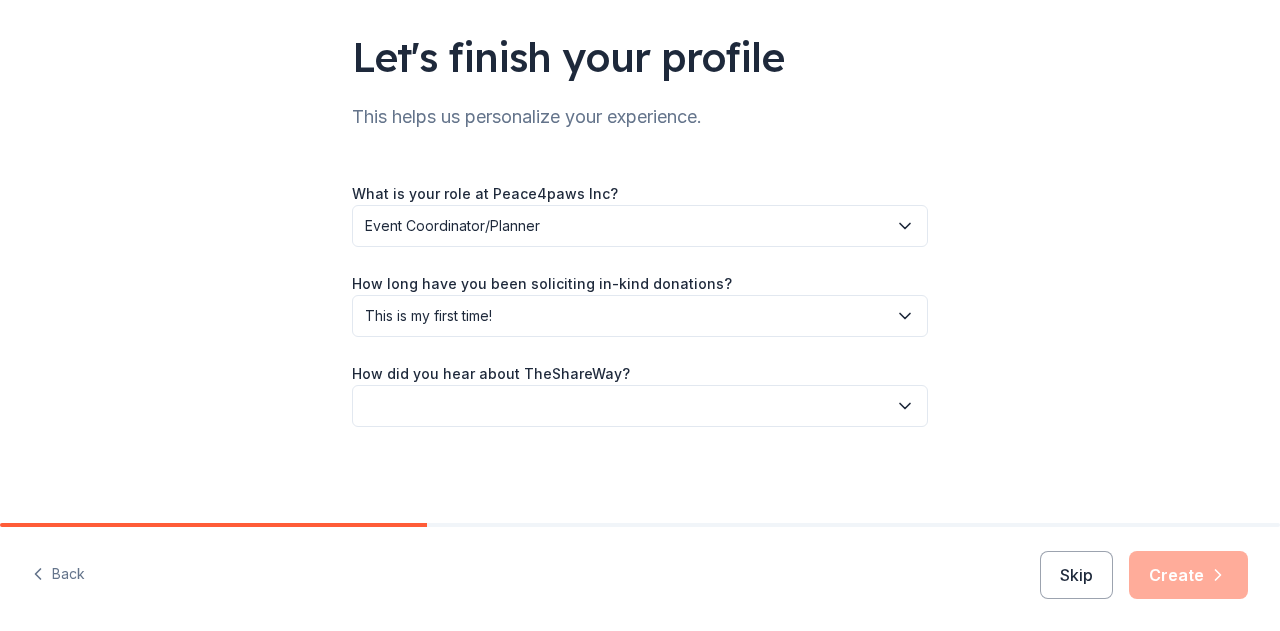 click at bounding box center [640, 406] 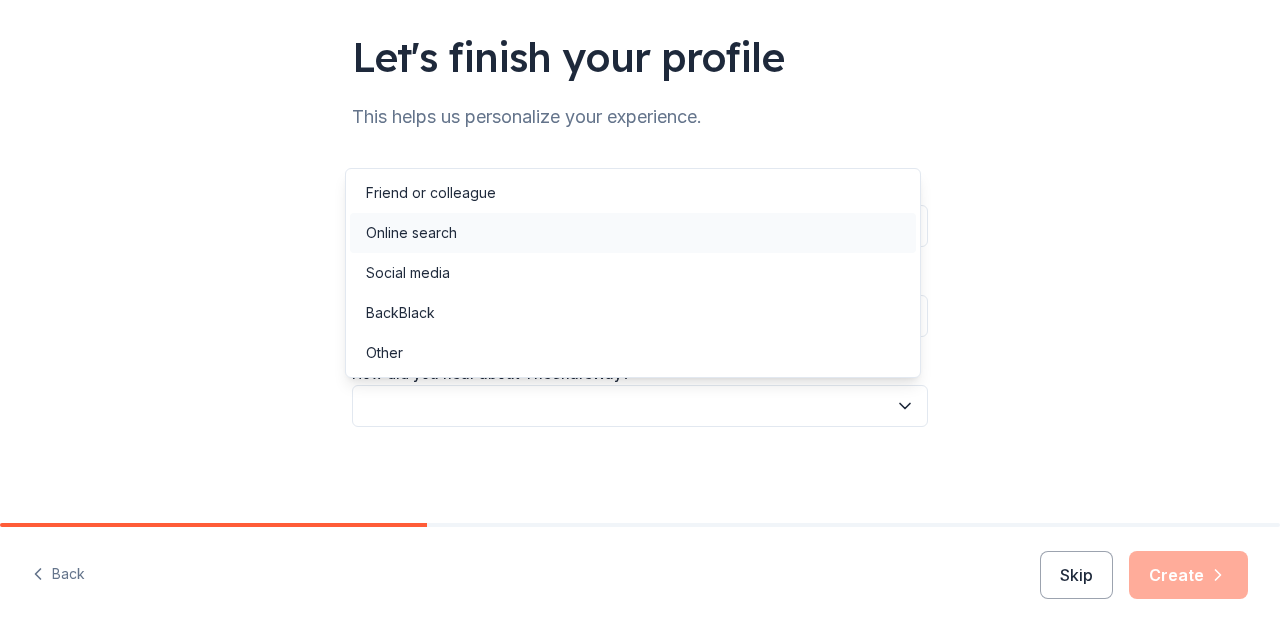 click on "Online search" at bounding box center [411, 233] 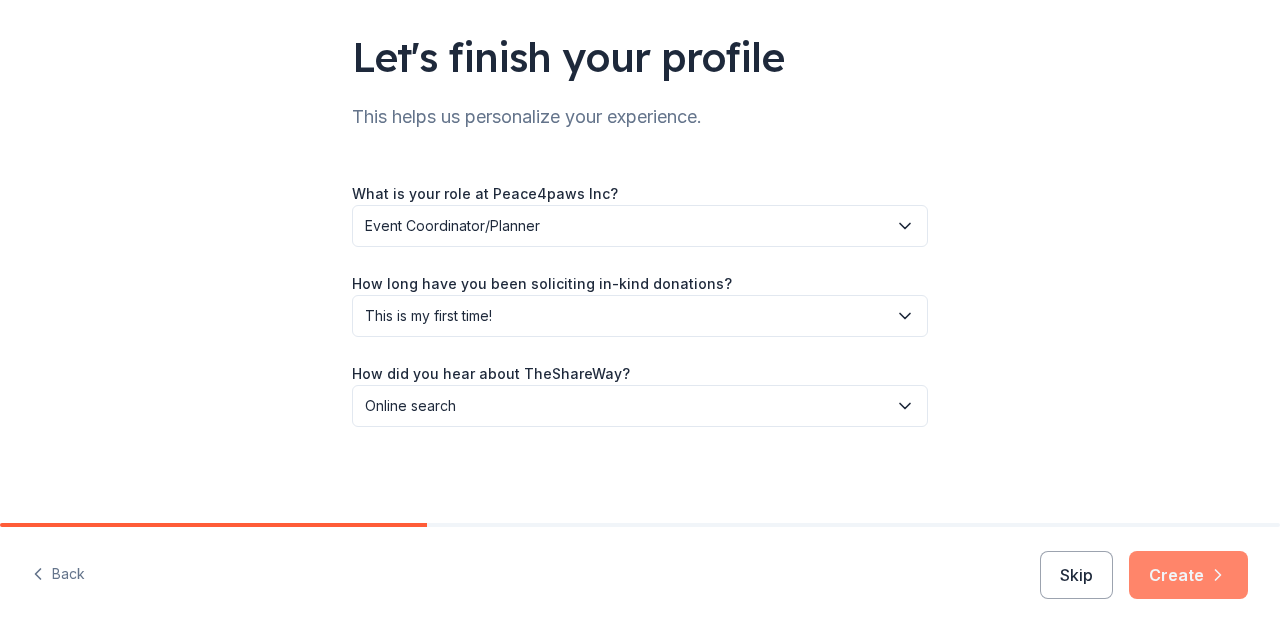 click on "Create" at bounding box center [1188, 575] 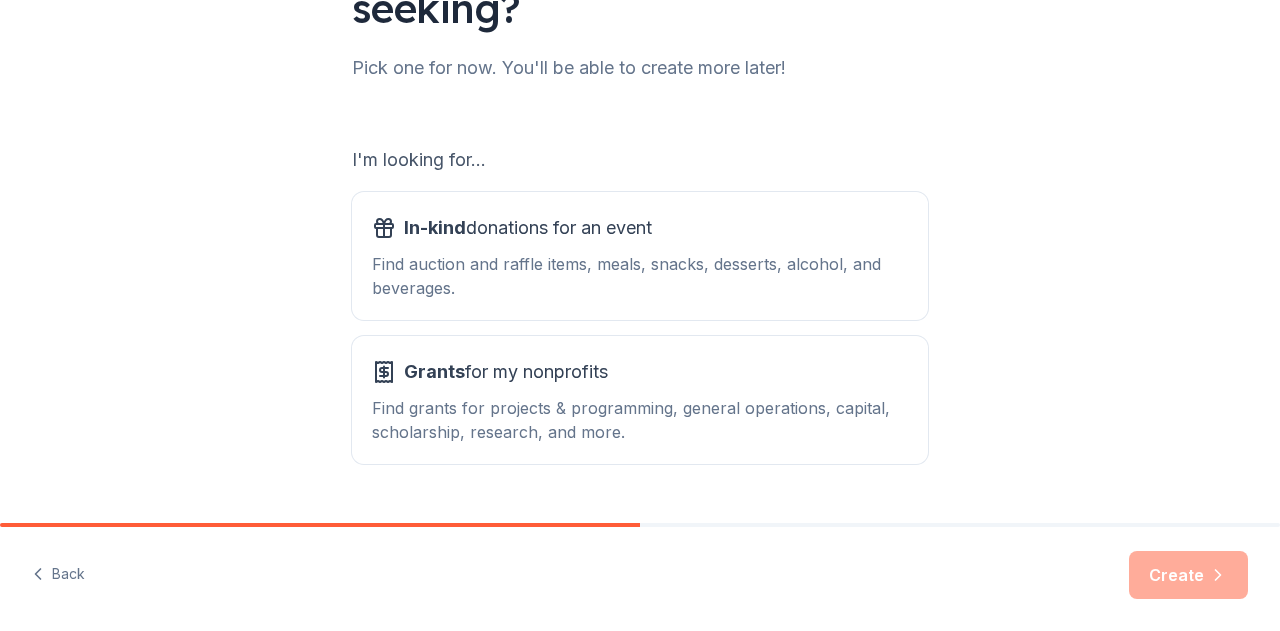 scroll, scrollTop: 236, scrollLeft: 0, axis: vertical 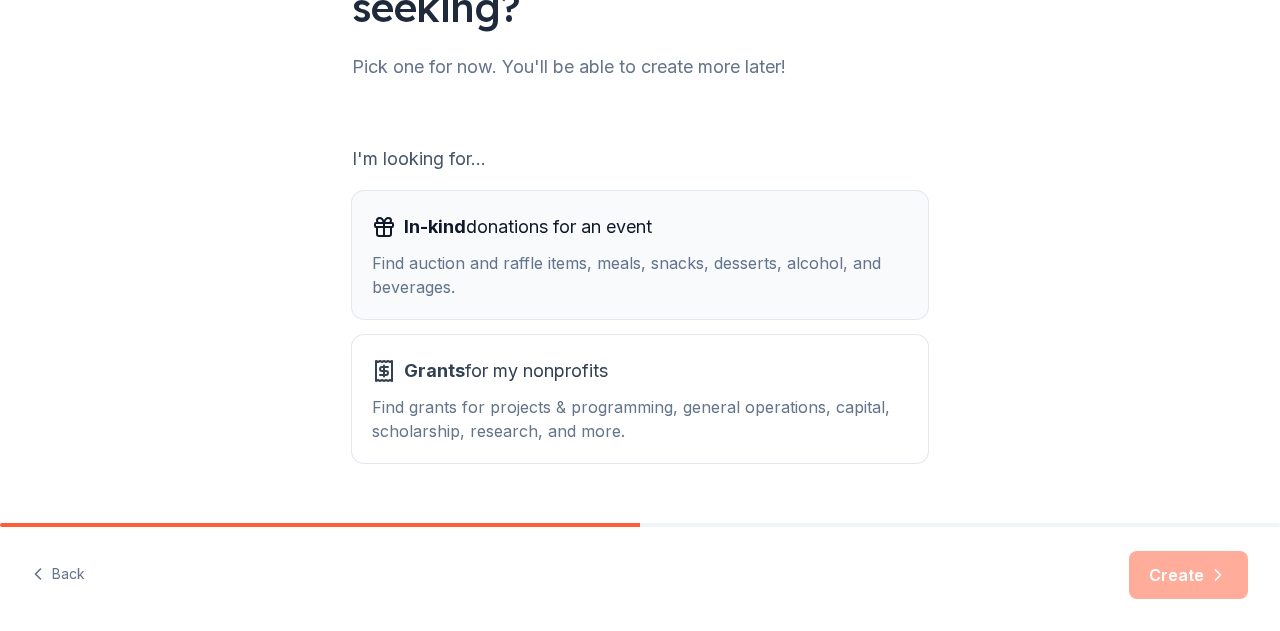 click on "Find auction and raffle items, meals, snacks, desserts, alcohol, and beverages." at bounding box center [640, 275] 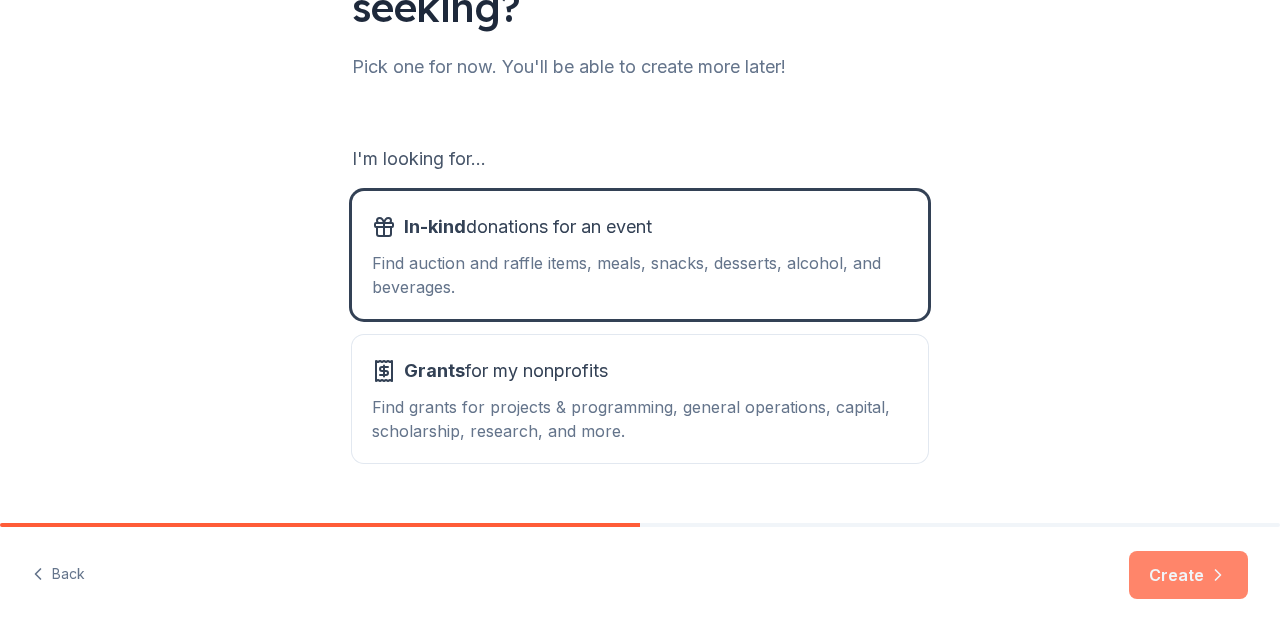 click on "Create" at bounding box center [1188, 575] 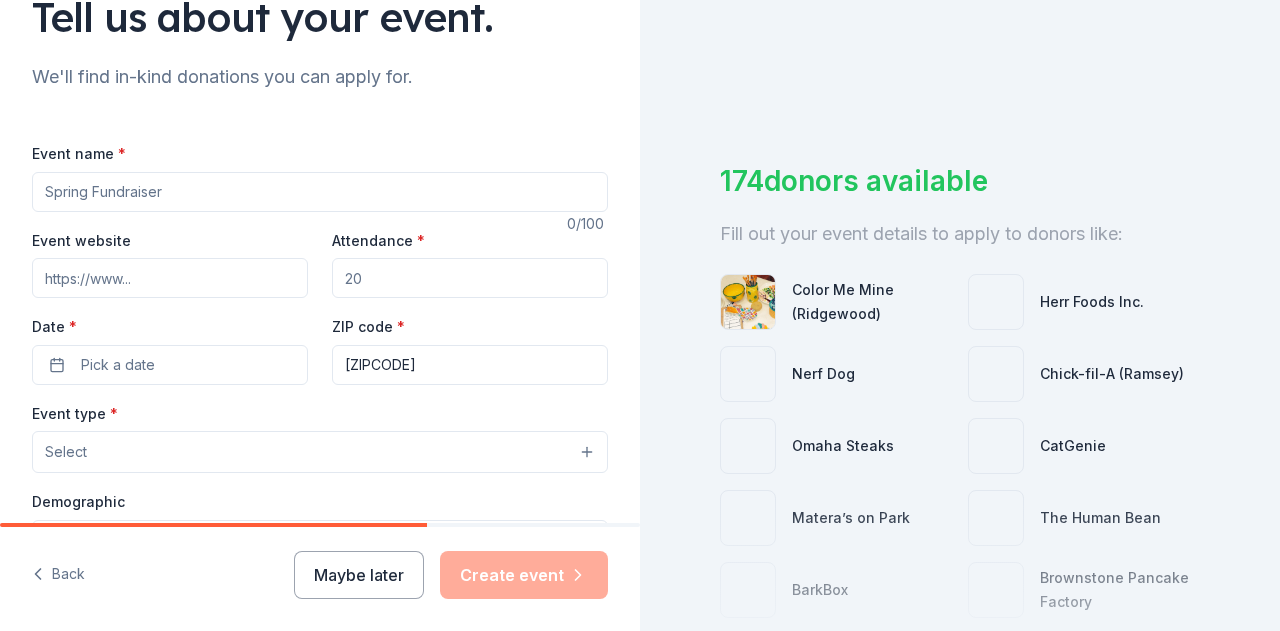 scroll, scrollTop: 173, scrollLeft: 0, axis: vertical 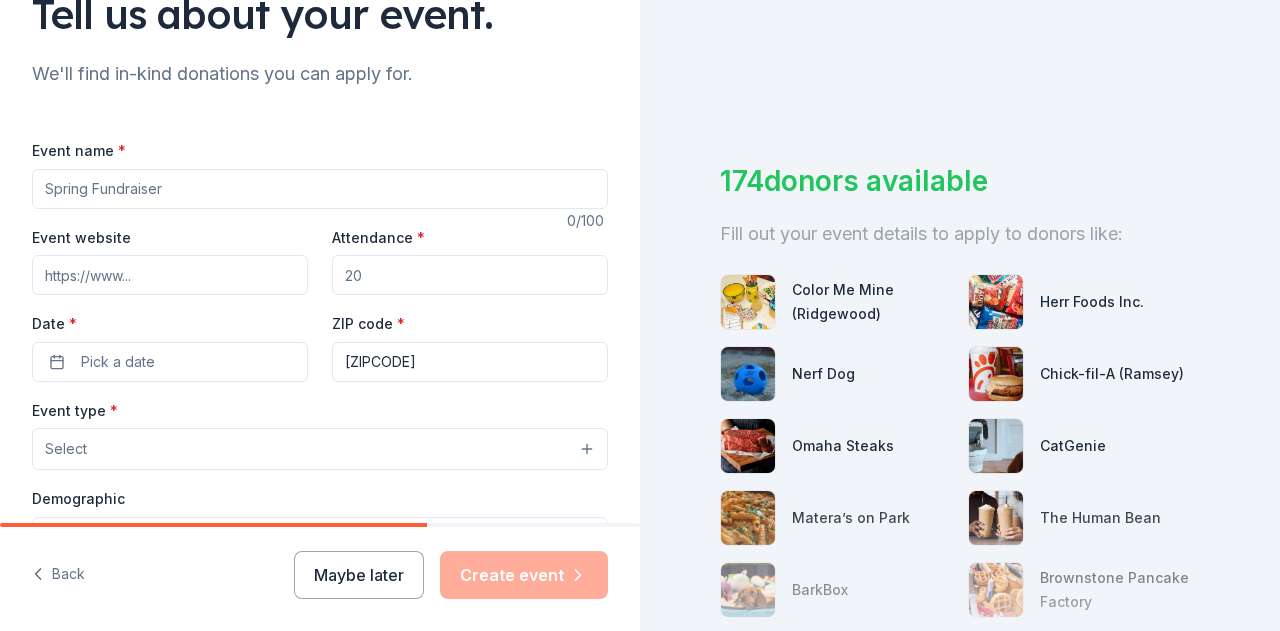 click on "Event name *" at bounding box center (320, 189) 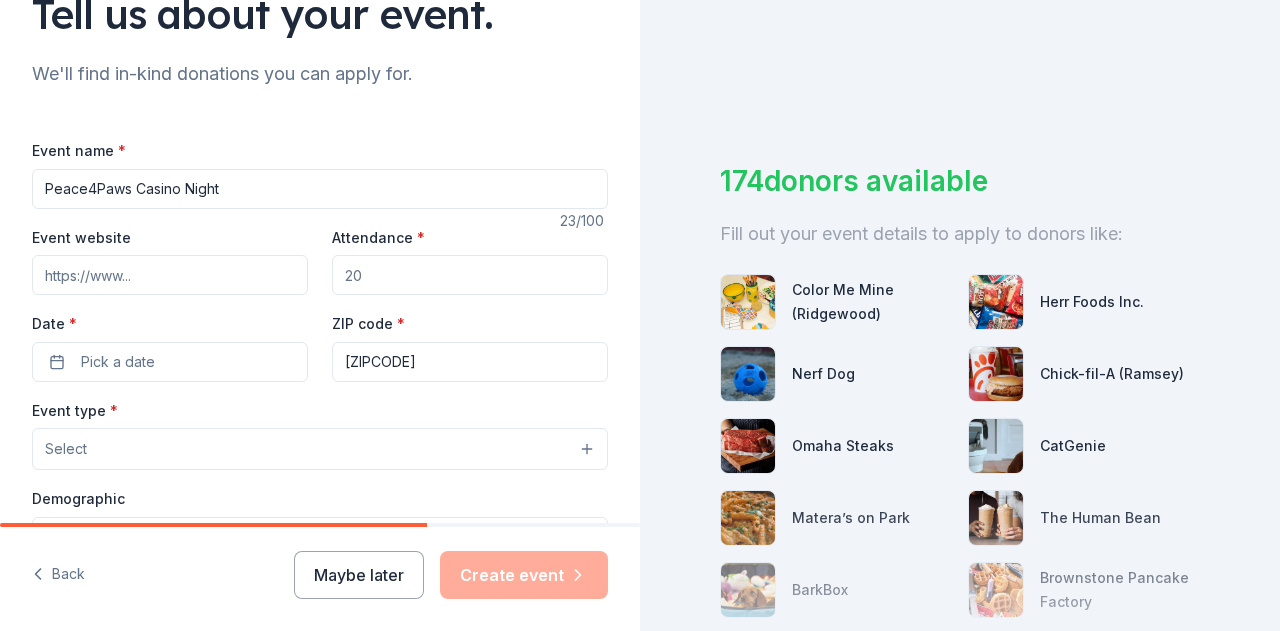 type on "Peace4Paws Casino Night" 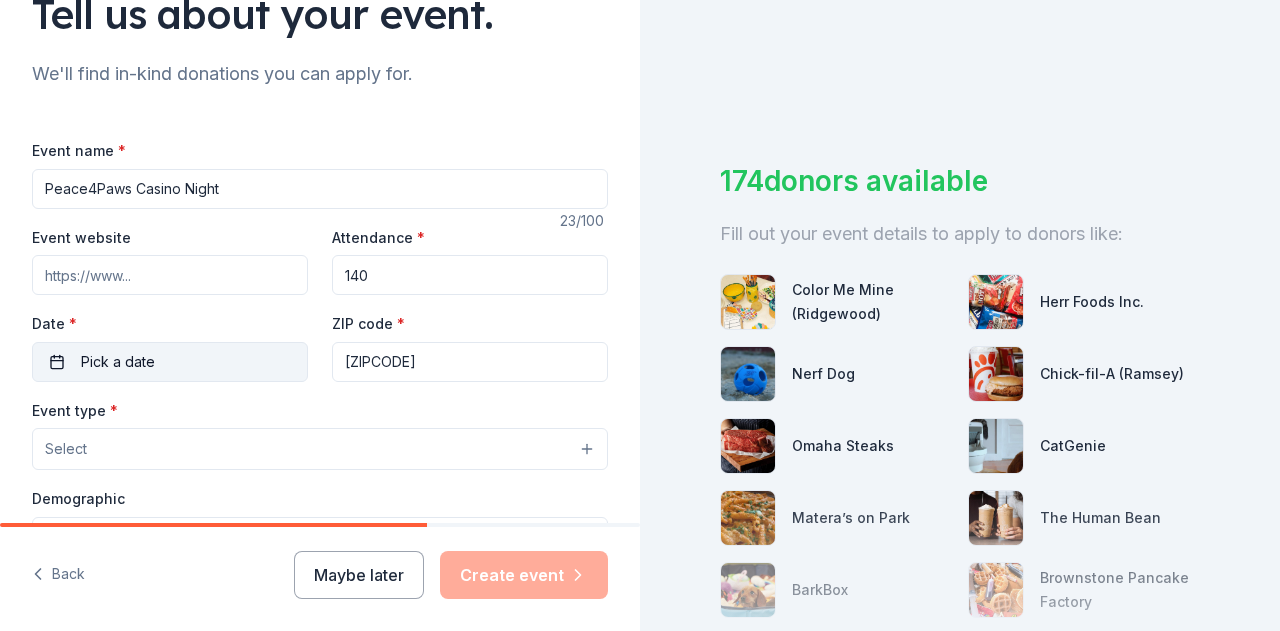 type on "140" 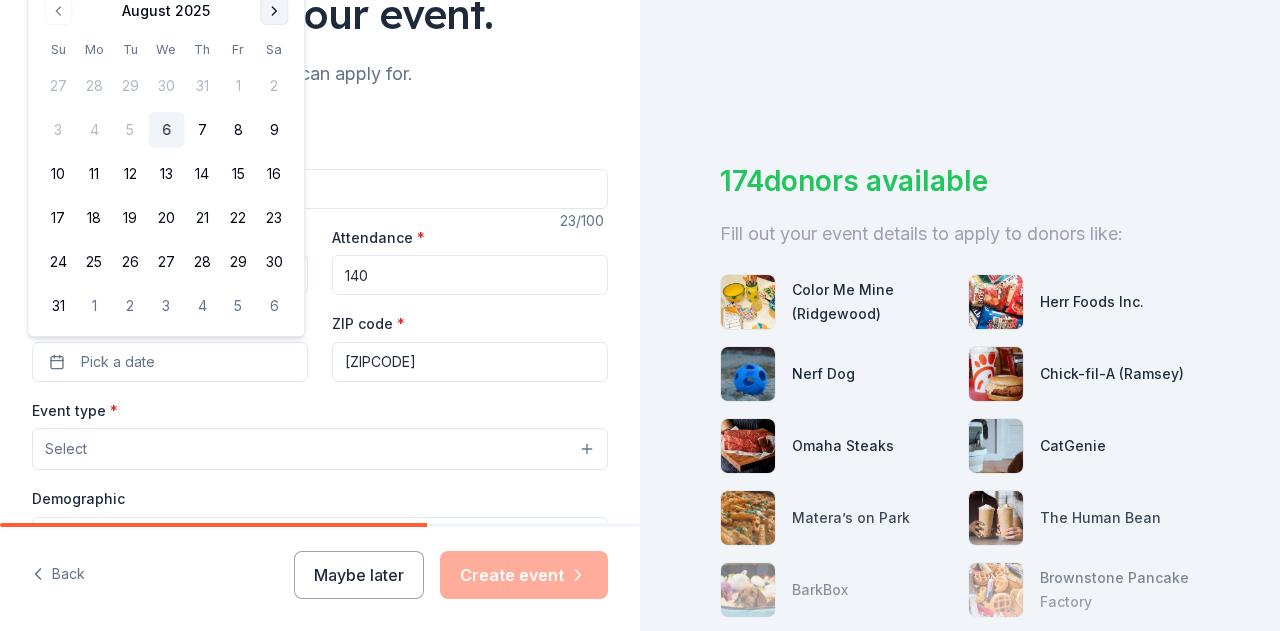 click at bounding box center [274, 11] 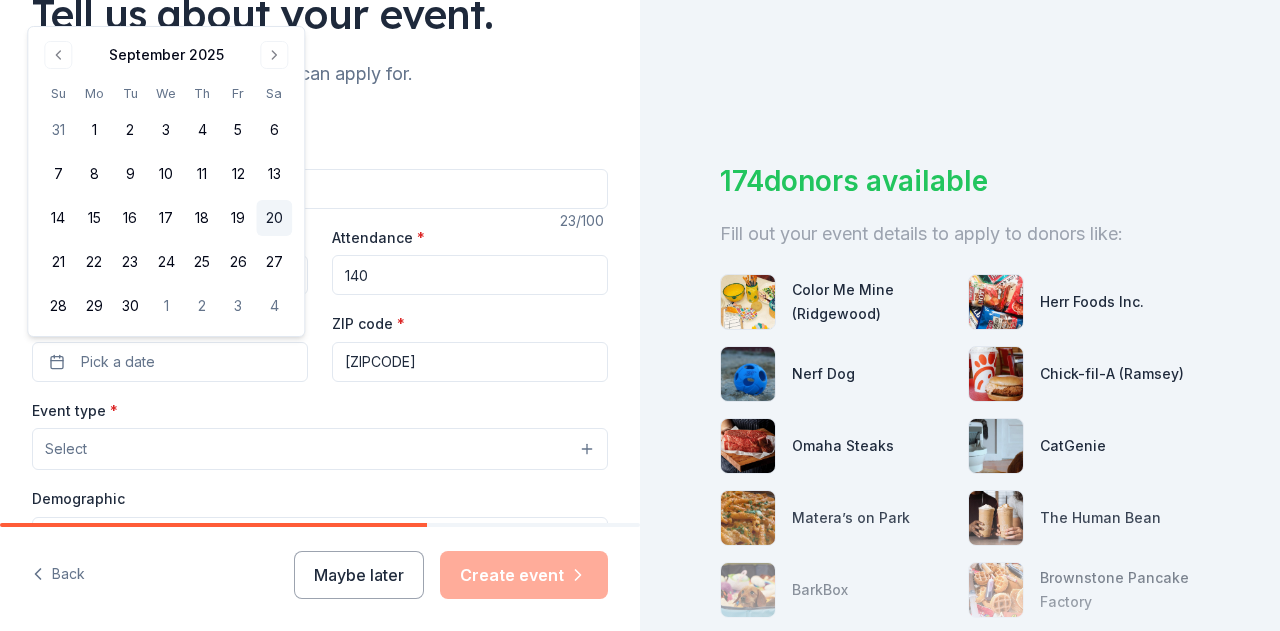 click on "20" at bounding box center [274, 218] 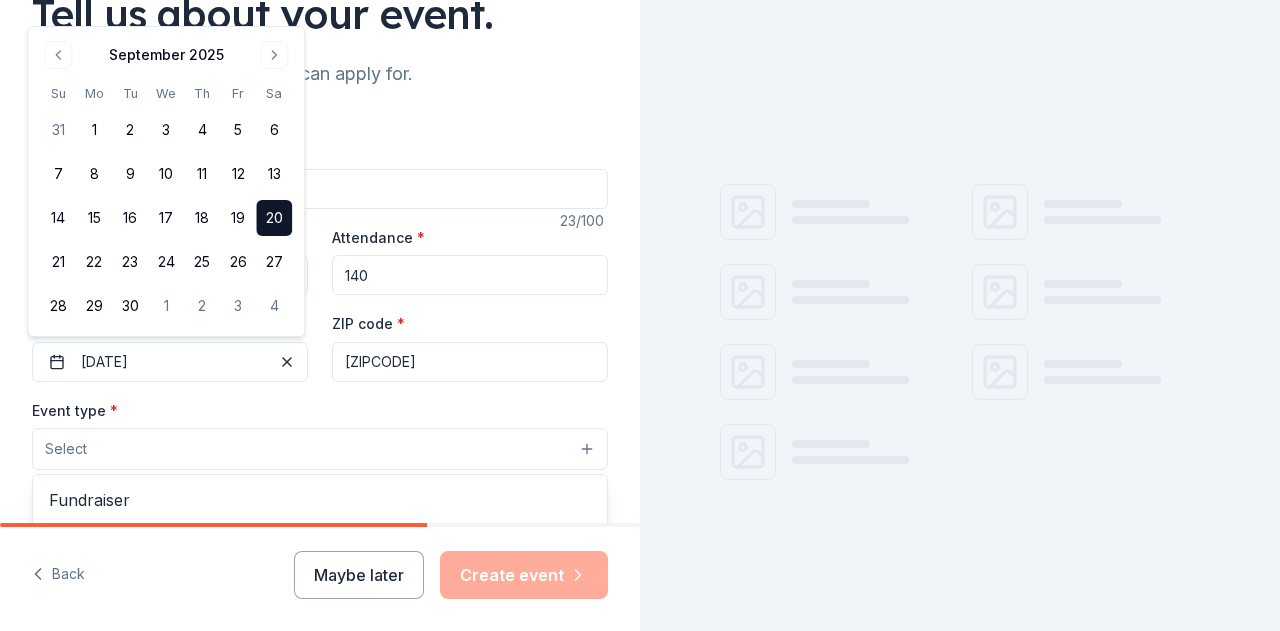 click on "Select" at bounding box center (320, 449) 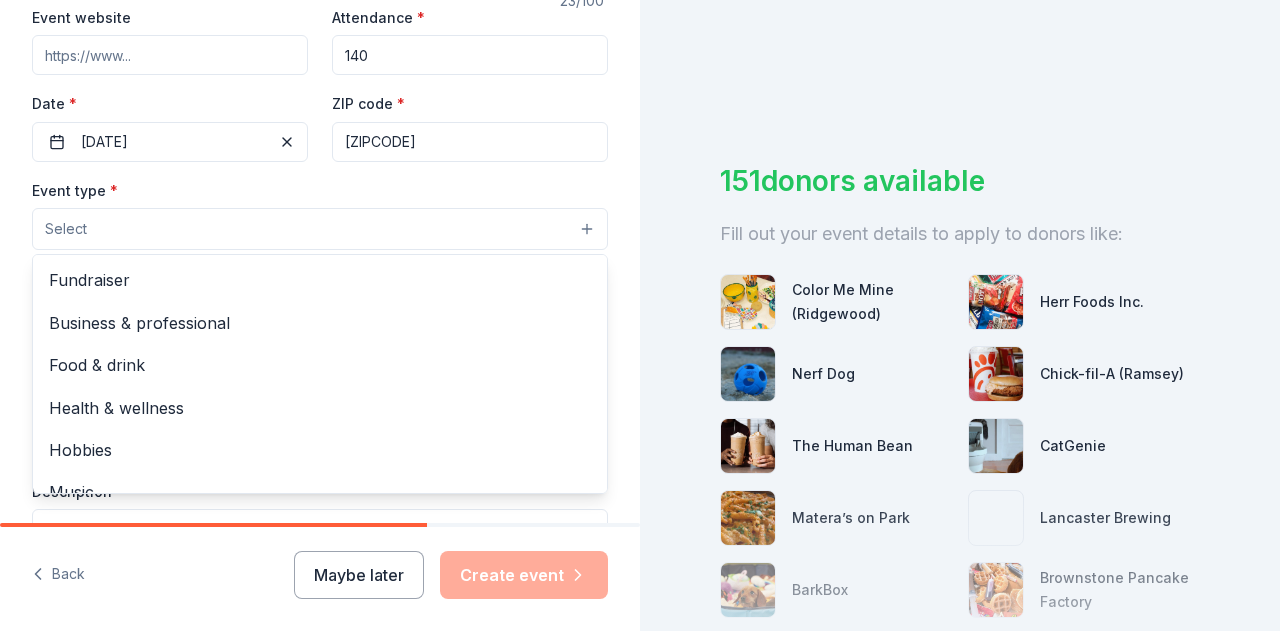 scroll, scrollTop: 412, scrollLeft: 0, axis: vertical 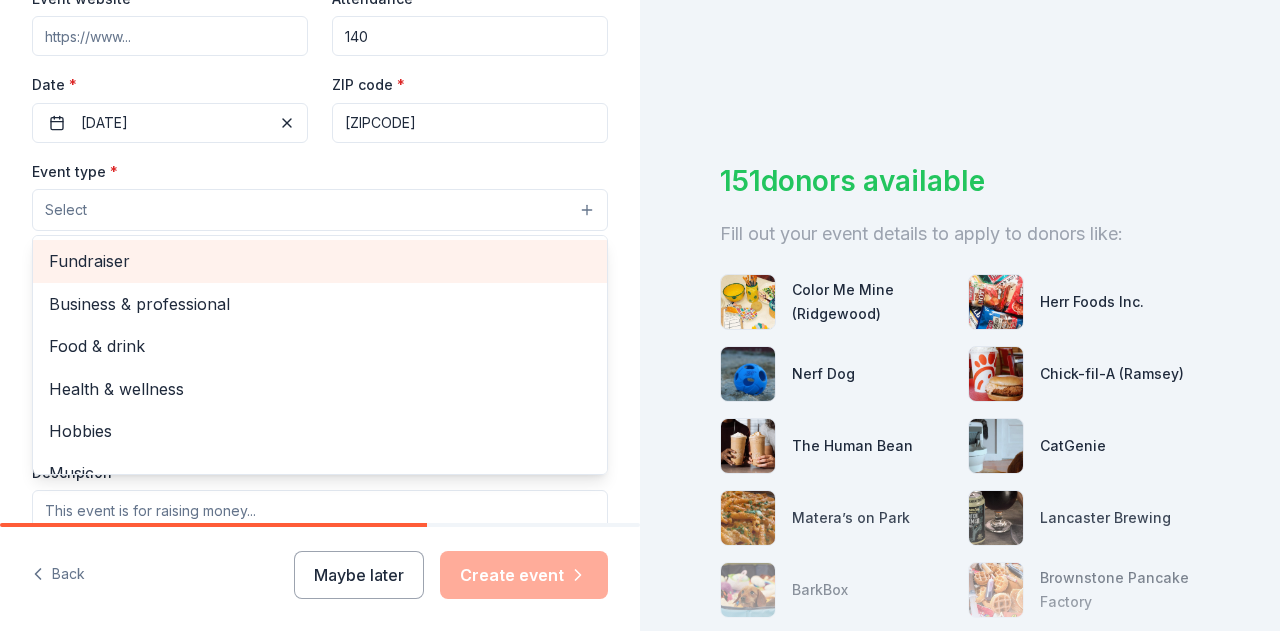 click on "Fundraiser" at bounding box center [320, 261] 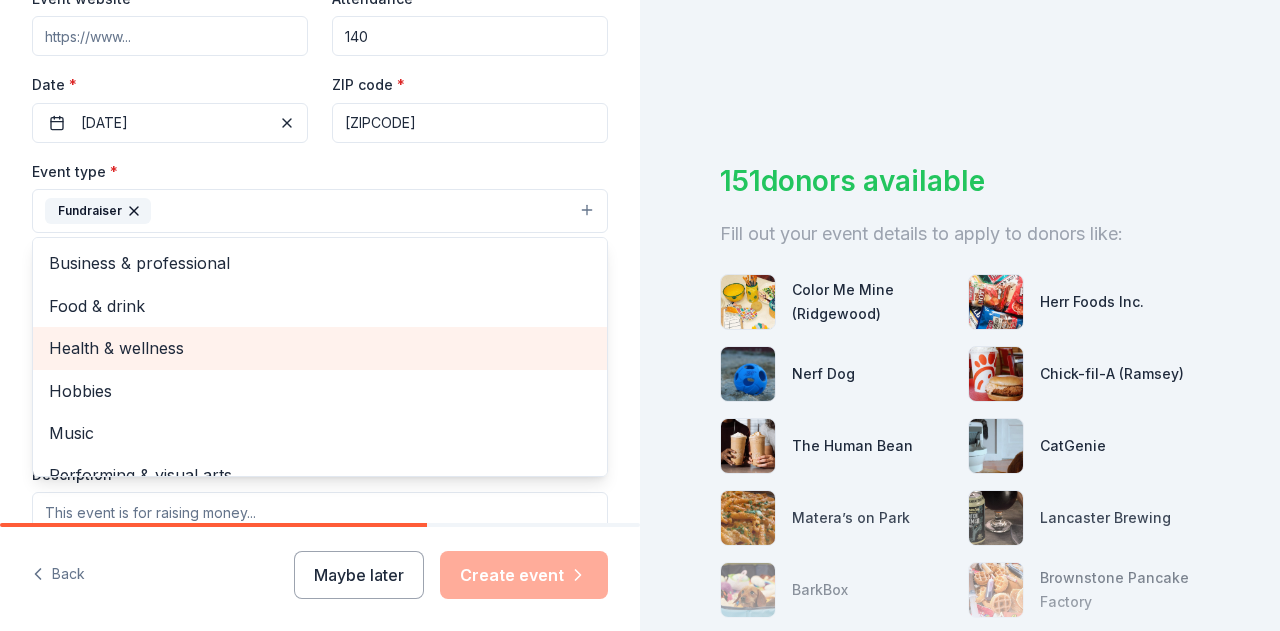 scroll, scrollTop: 24, scrollLeft: 0, axis: vertical 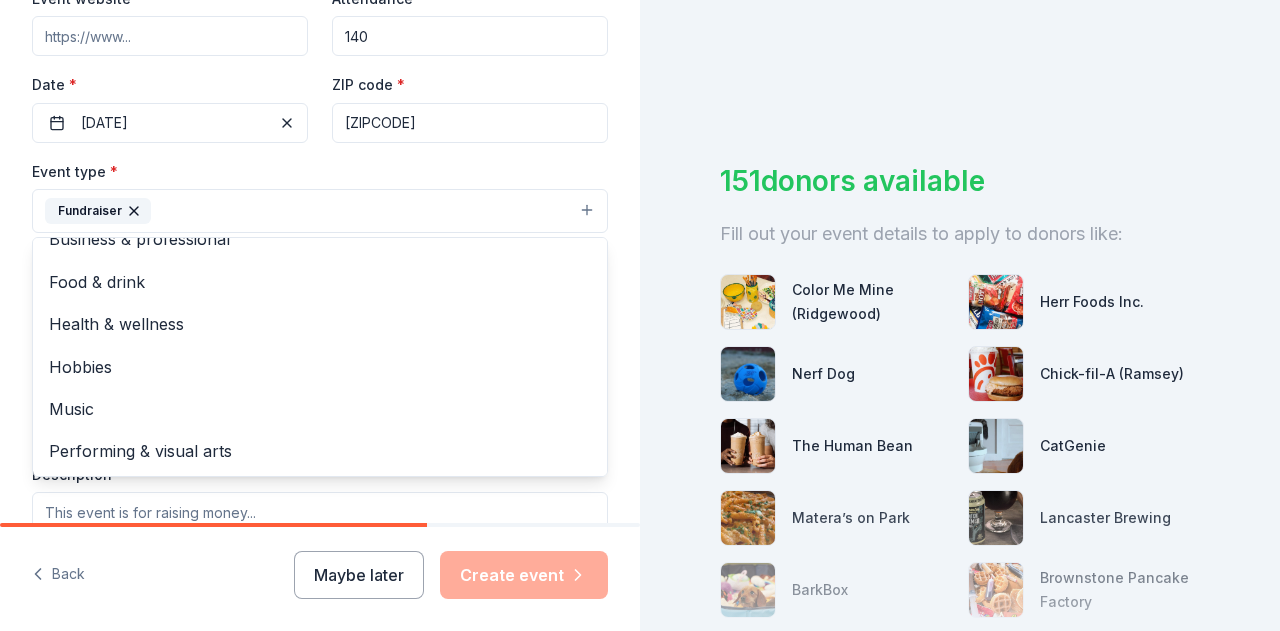 click on "Tell us about your event. We'll find in-kind donations you can apply for. Event name * Peace4Paws Casino Night [NUMBER] /100 Event website Attendance * [NUMBER] Date * [DATE] ZIP code * [ZIPCODE] Event type * Fundraiser Business & professional Food & drink Health & wellness Hobbies Music Performing & visual arts Demographic Select We use this information to help brands find events with their target demographic to sponsor their products. Mailing address Apt/unit Description What are you looking for? * Auction & raffle Meals Snacks Desserts Alcohol Beverages Send me reminders Email me reminders of donor application deadlines Recurring event" at bounding box center [320, 254] 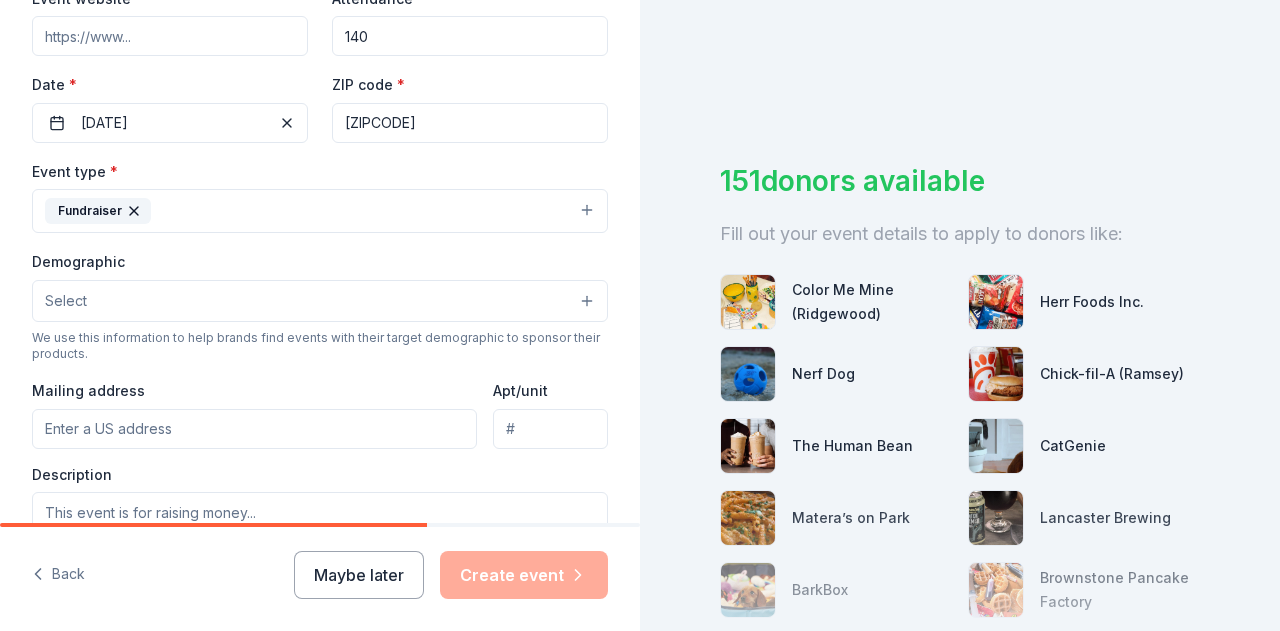 click on "Select" at bounding box center [66, 301] 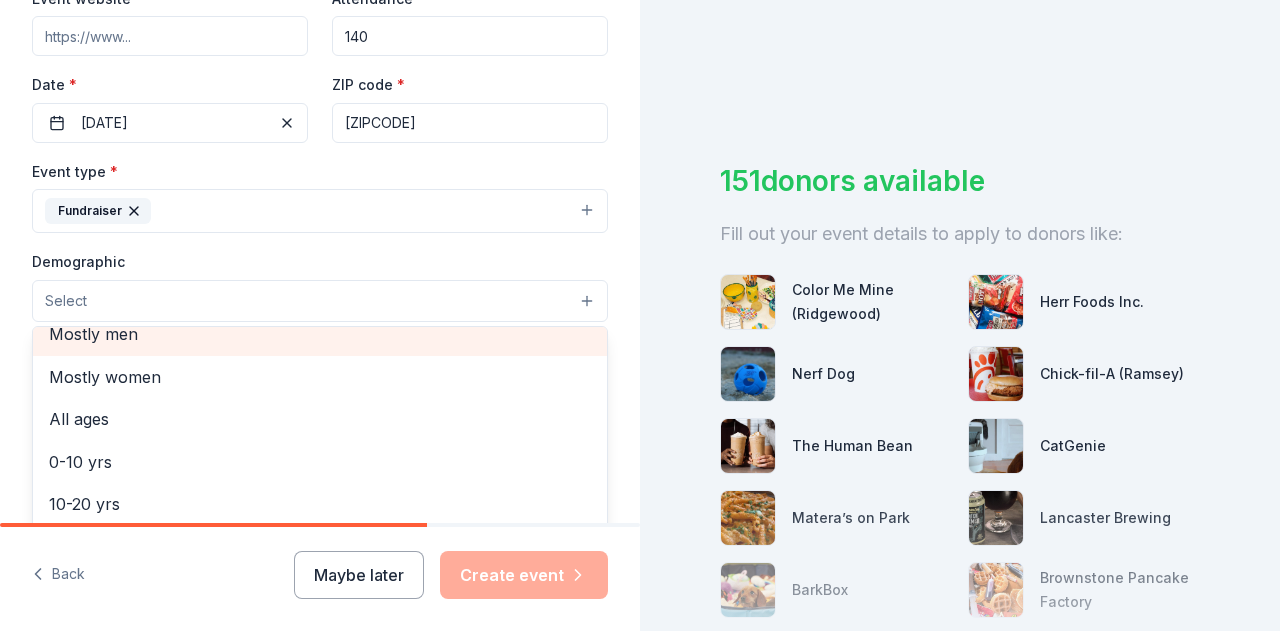 scroll, scrollTop: 0, scrollLeft: 0, axis: both 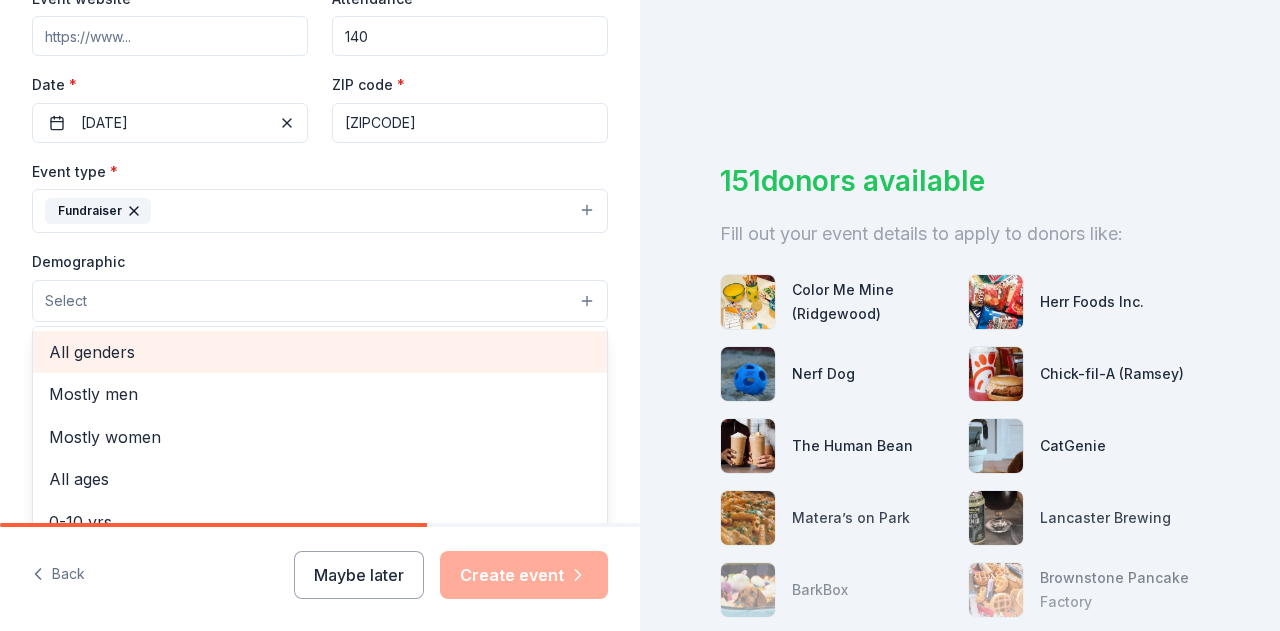 click on "All genders" at bounding box center (320, 352) 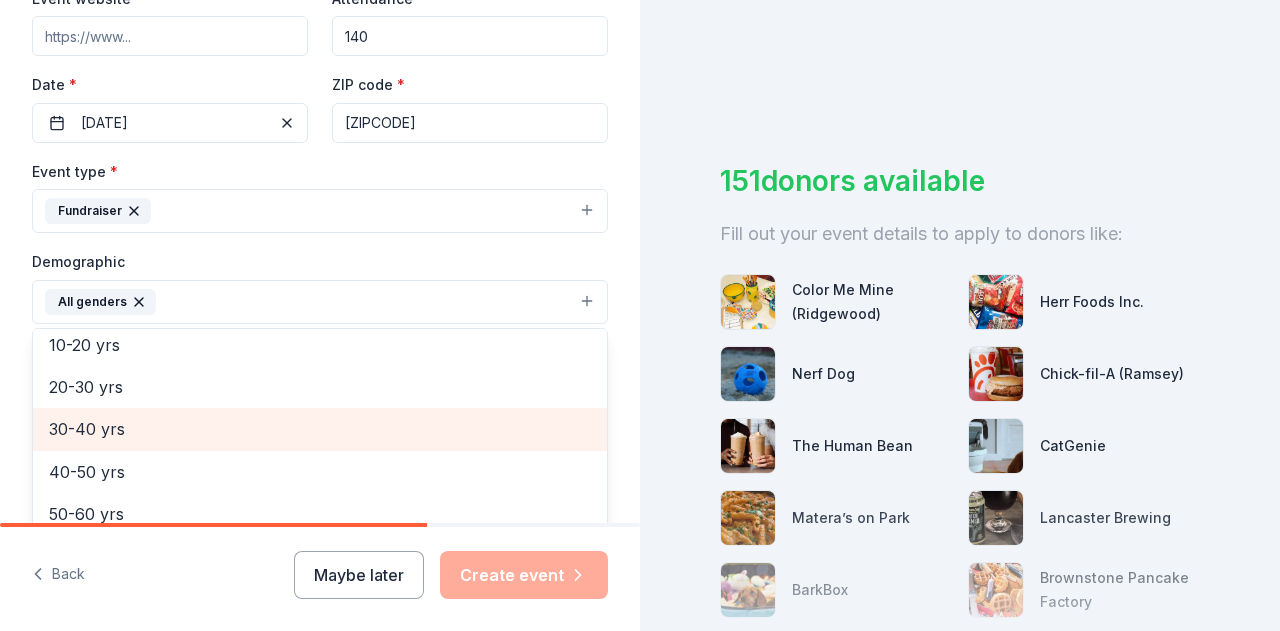 scroll, scrollTop: 180, scrollLeft: 0, axis: vertical 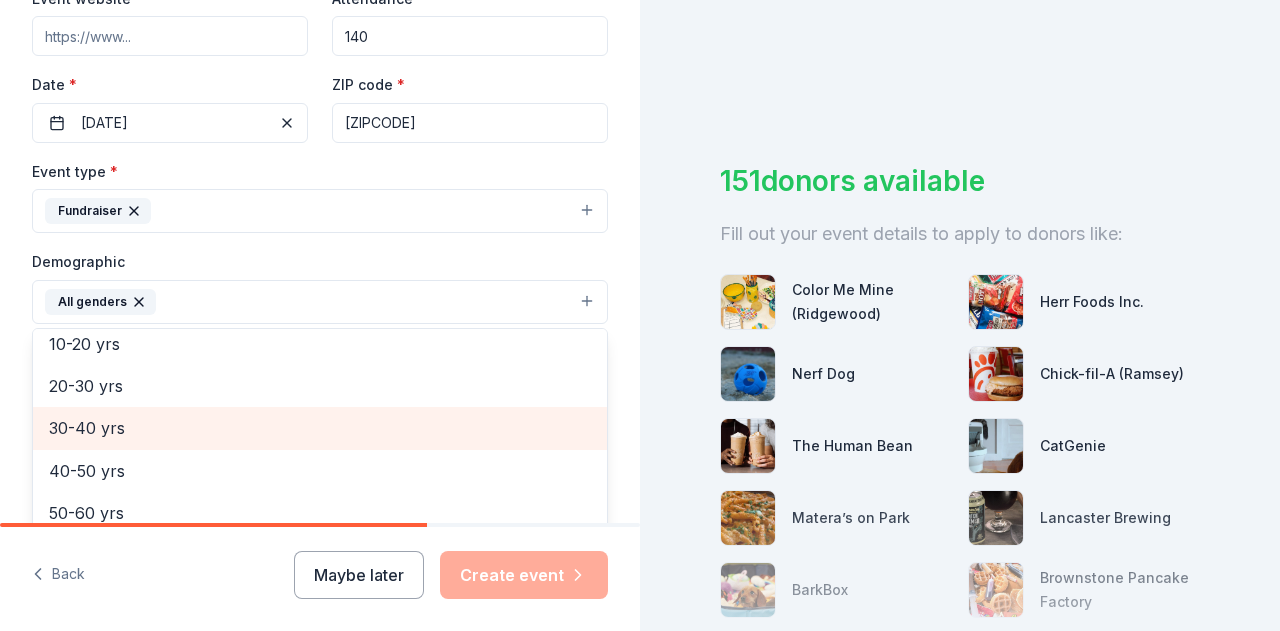 click on "30-40 yrs" at bounding box center [320, 428] 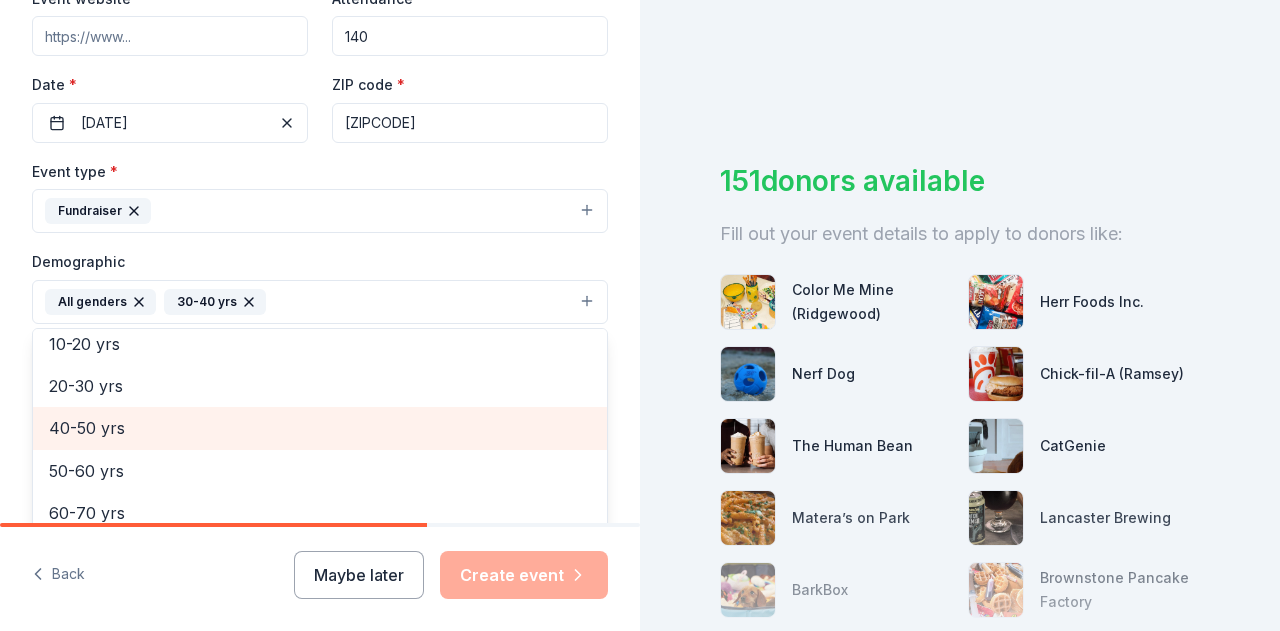 click on "40-50 yrs" at bounding box center (320, 428) 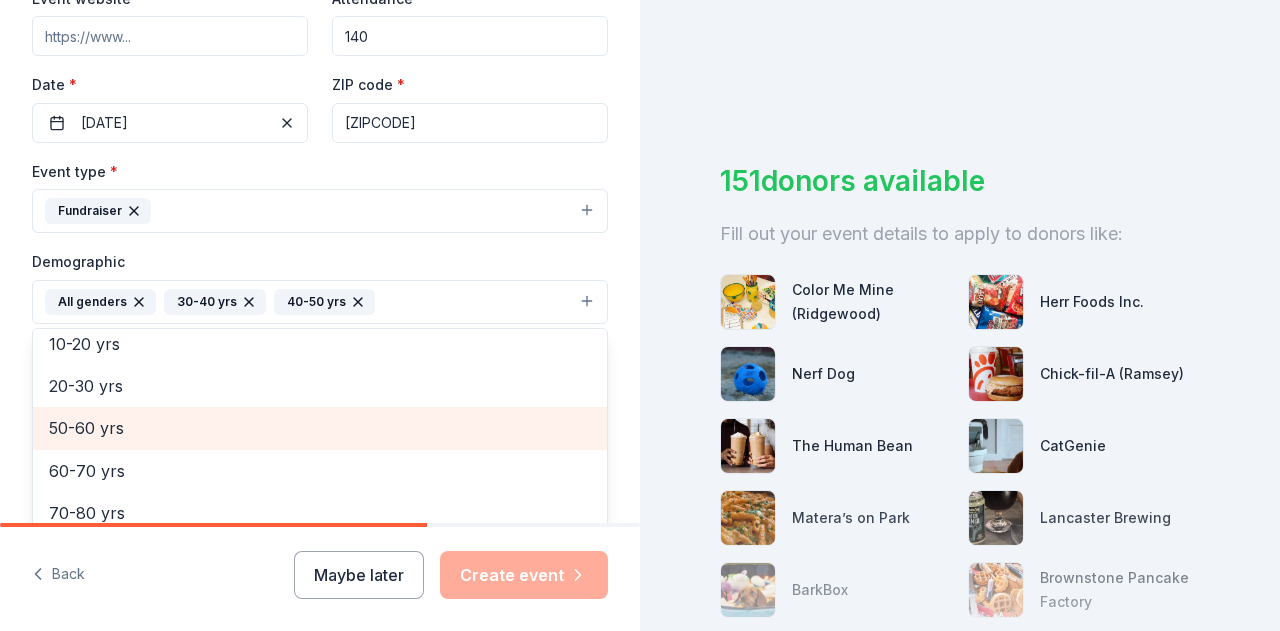 click on "50-60 yrs" at bounding box center (320, 428) 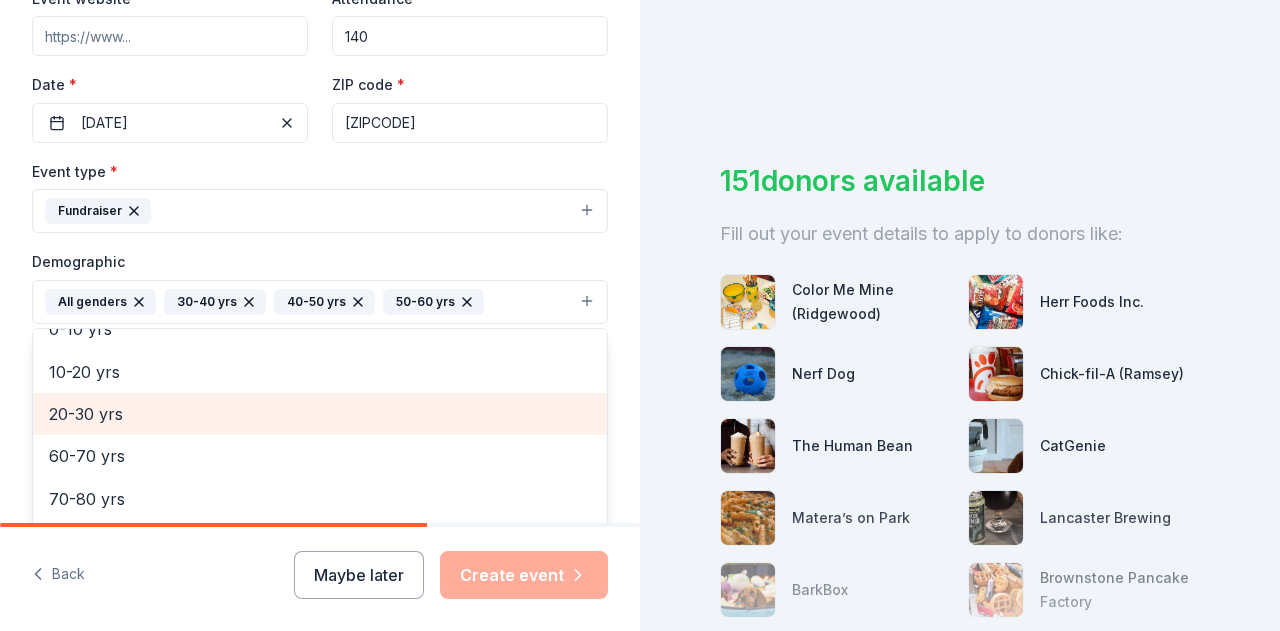 scroll, scrollTop: 150, scrollLeft: 0, axis: vertical 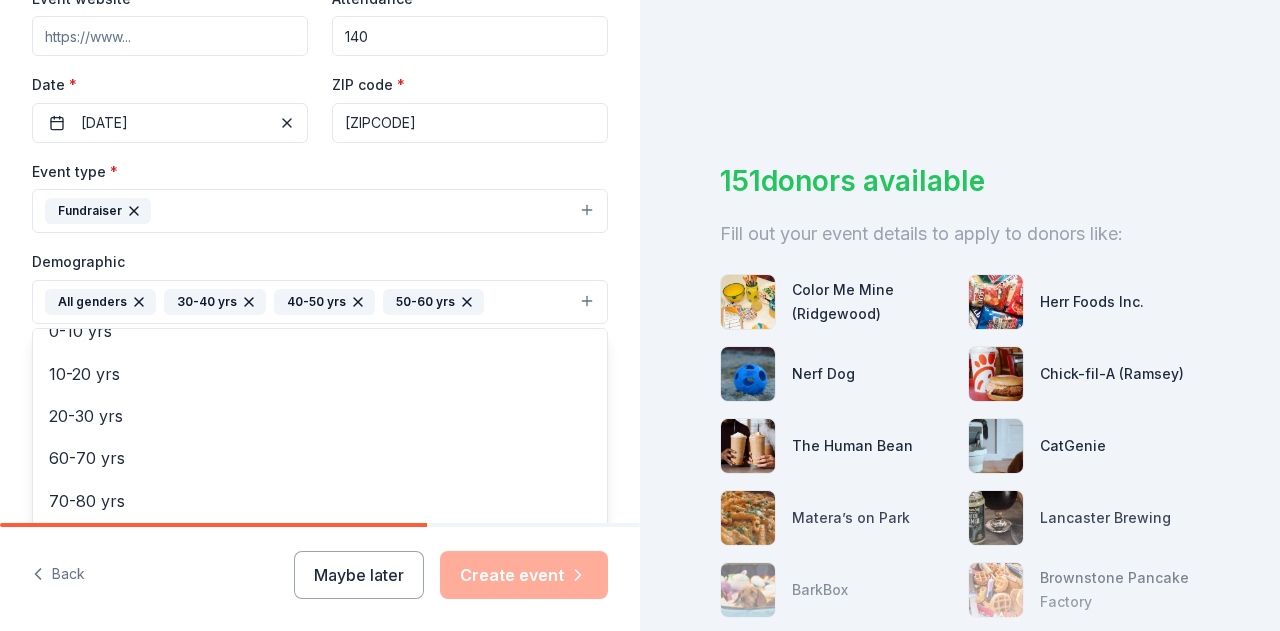 click on "Tell us about your event. We'll find in-kind donations you can apply for. Event name * Peace4Paws Casino Night [NUMBER] /100 Event website Attendance * [NUMBER] Date * [DATE] ZIP code * [ZIPCODE] Event type * Fundraiser Demographic All genders [AGE] [AGE] [AGE] [AGE] [AGE] [AGE] [AGE] [AGE] [AGE] [AGE] [AGE] [AGE] We use this information to help brands find events with their target demographic to sponsor their products. Mailing address Apt/unit Description What are you looking for? * Auction & raffle Meals Snacks Desserts Alcohol Beverages Send me reminders Email me reminders of donor application deadlines Recurring event" at bounding box center (320, 255) 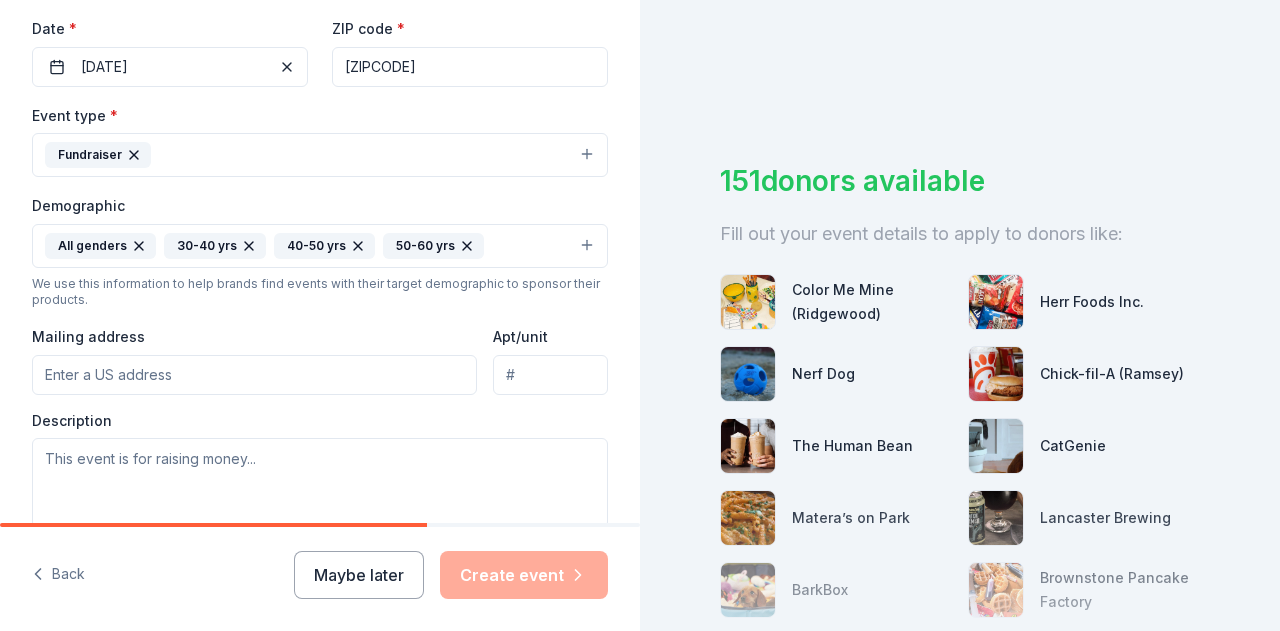 scroll, scrollTop: 473, scrollLeft: 0, axis: vertical 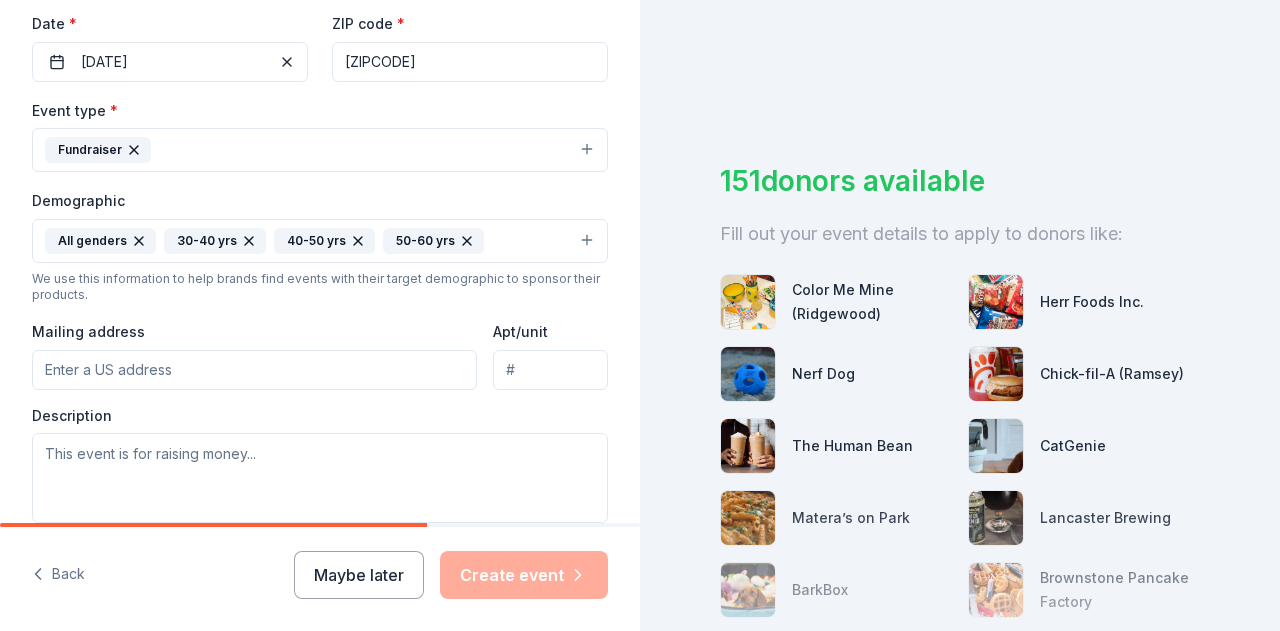 click on "Mailing address" at bounding box center (254, 370) 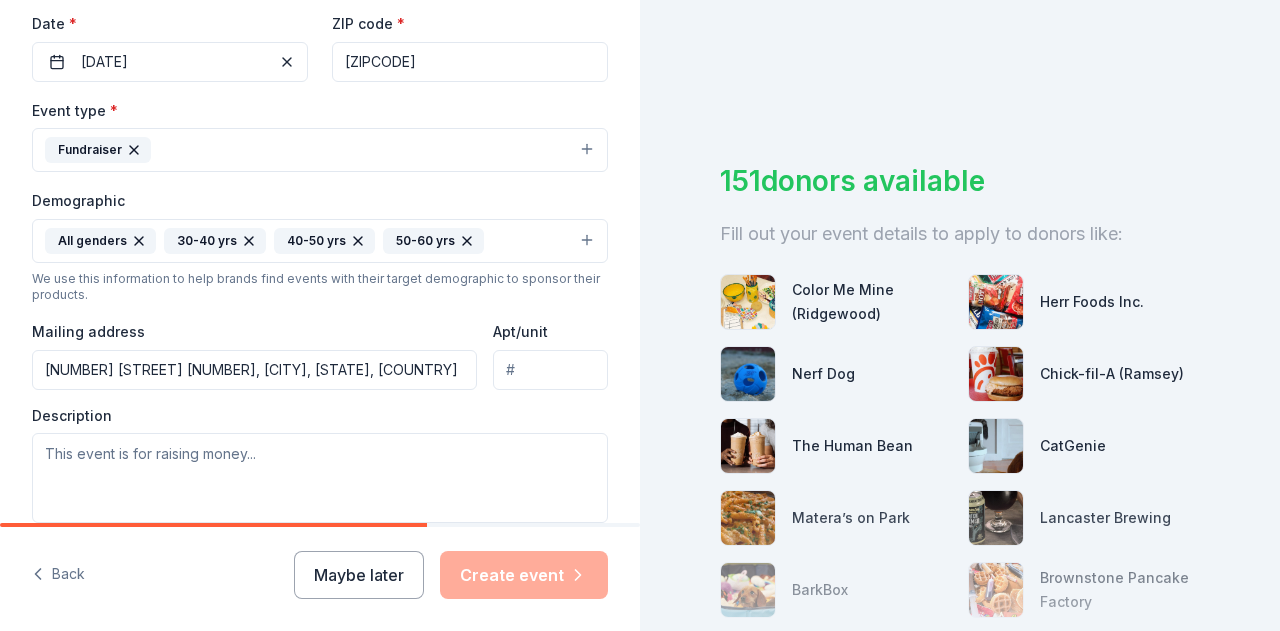 type on "[NUMBER] [STREET], [CITY], [STATE], [ZIPCODE]" 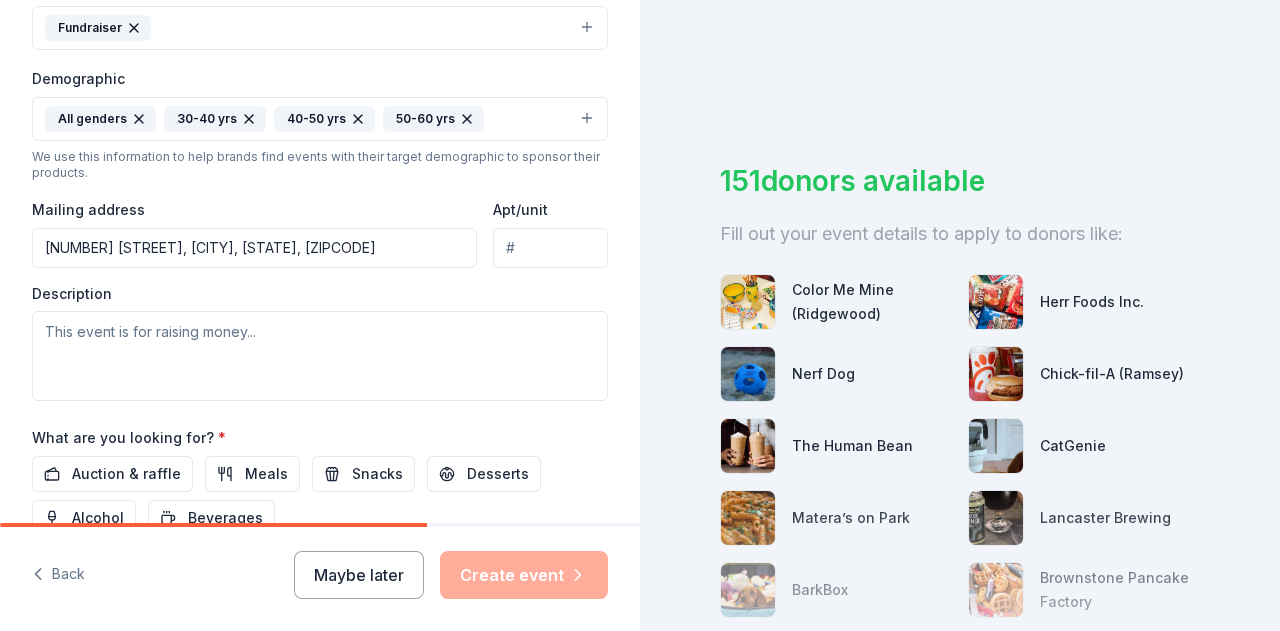 scroll, scrollTop: 596, scrollLeft: 0, axis: vertical 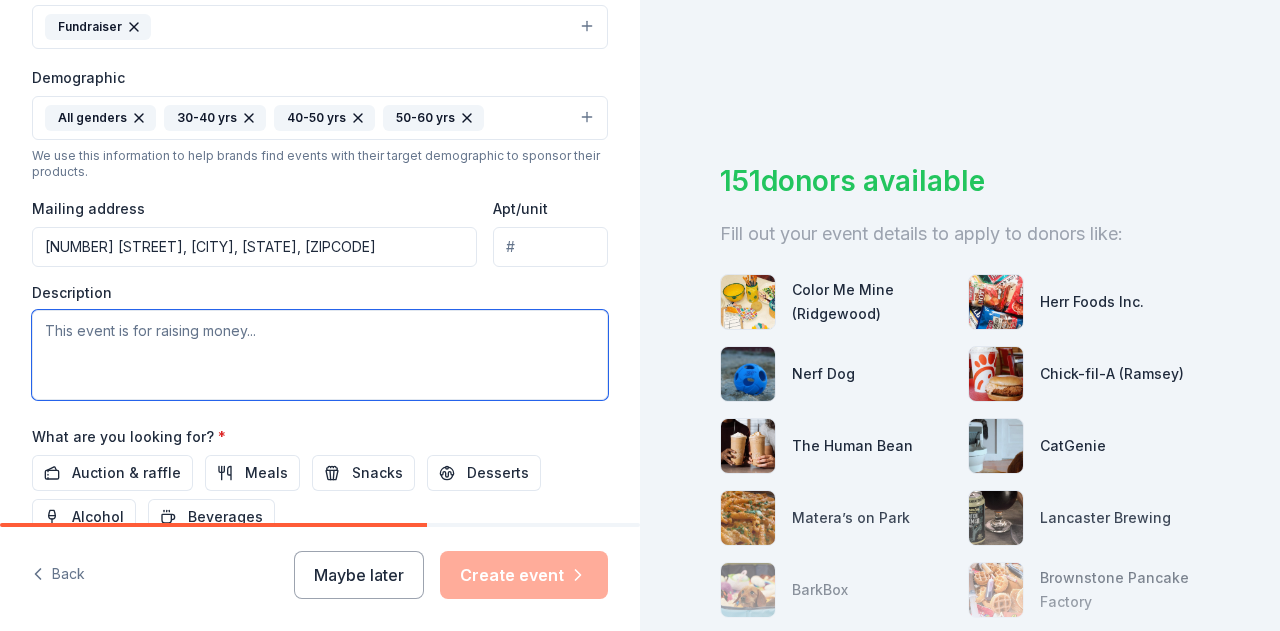 click at bounding box center [320, 355] 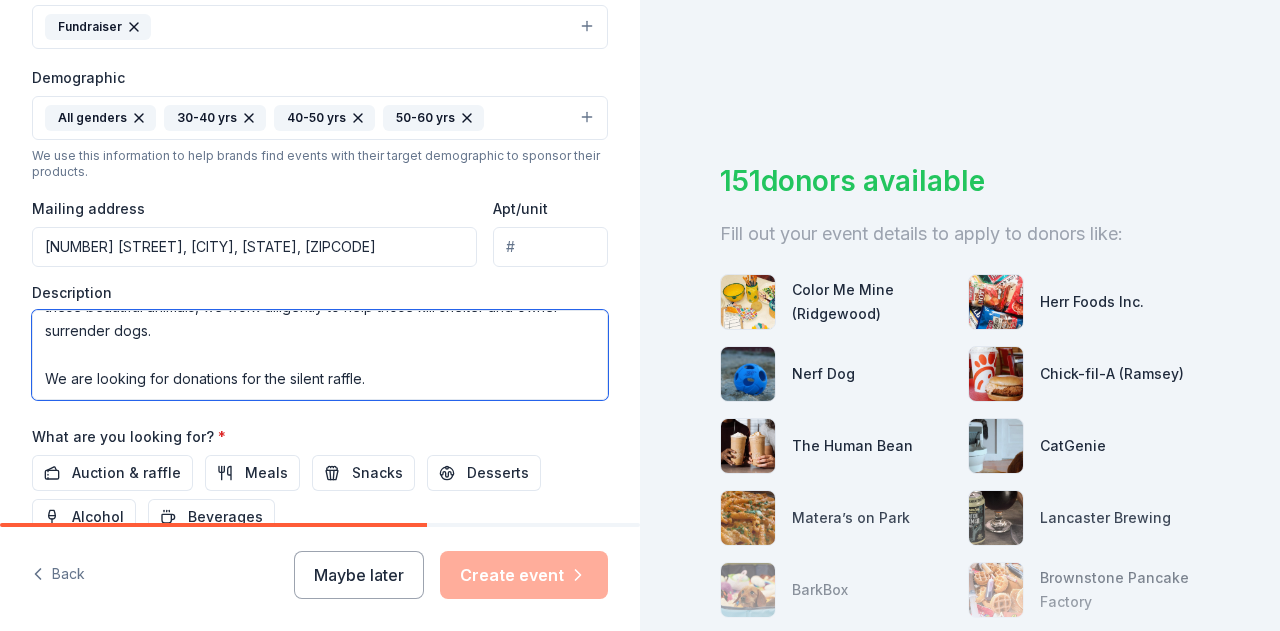 scroll, scrollTop: 360, scrollLeft: 0, axis: vertical 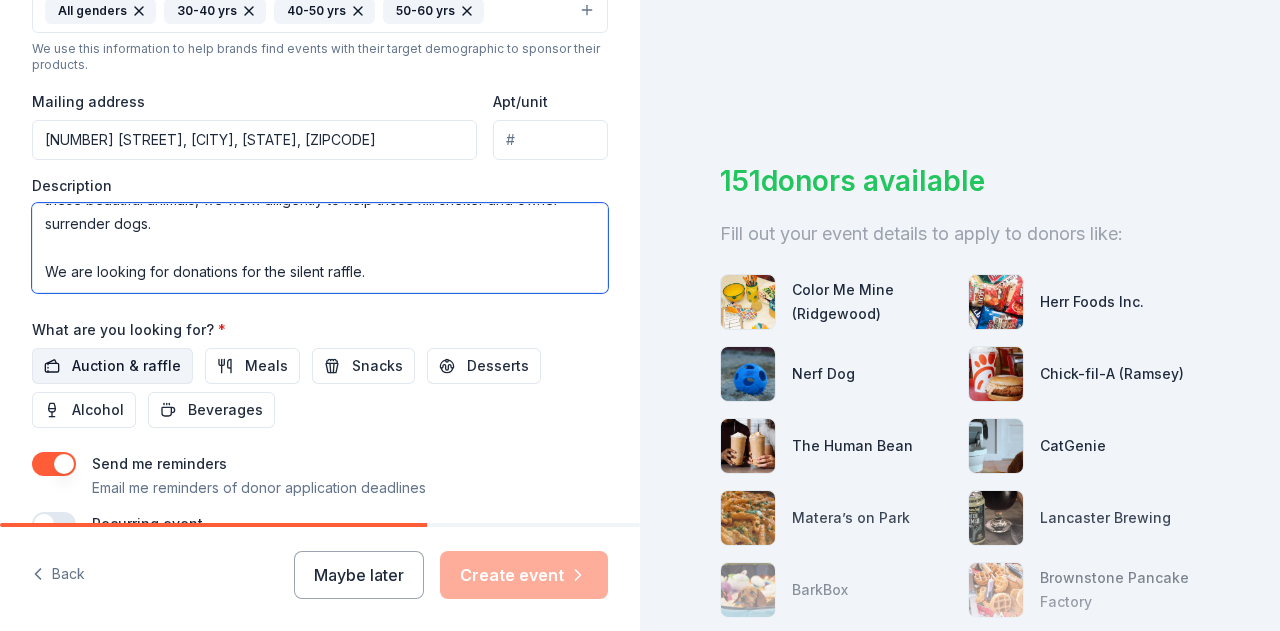 type on "We are hosting a charity casino night at the South Spring Valley Fire House in Southern NY for Peace4Paws, a 501(c)3 ALL VOLUNTEER public charity based in Northern New Jersey.
The event will include a series of casino games, a 50/50 raffle, and a silent raffle. Donations will be via tickets to the event, money to access the open bar and food, purchase of chips to play casino games, and via the 50/50 raffle and silent raffle.
The event will raise proceeds to help Peace4Paws, originally founded in [YEAR] execute its mission: Through our foster - adoption program we provide food, medical, transport, toys, leashes and love to animals in need. Our animals are retired research animals, shelter dogs or owner surrendered dogs. Initially we focused exclusively on research animals. When the labs are not releasing to us these beautiful animals, we work diligently to help those kill shelter and owner surrender dogs.
We are looking for donations for the silent raffle." 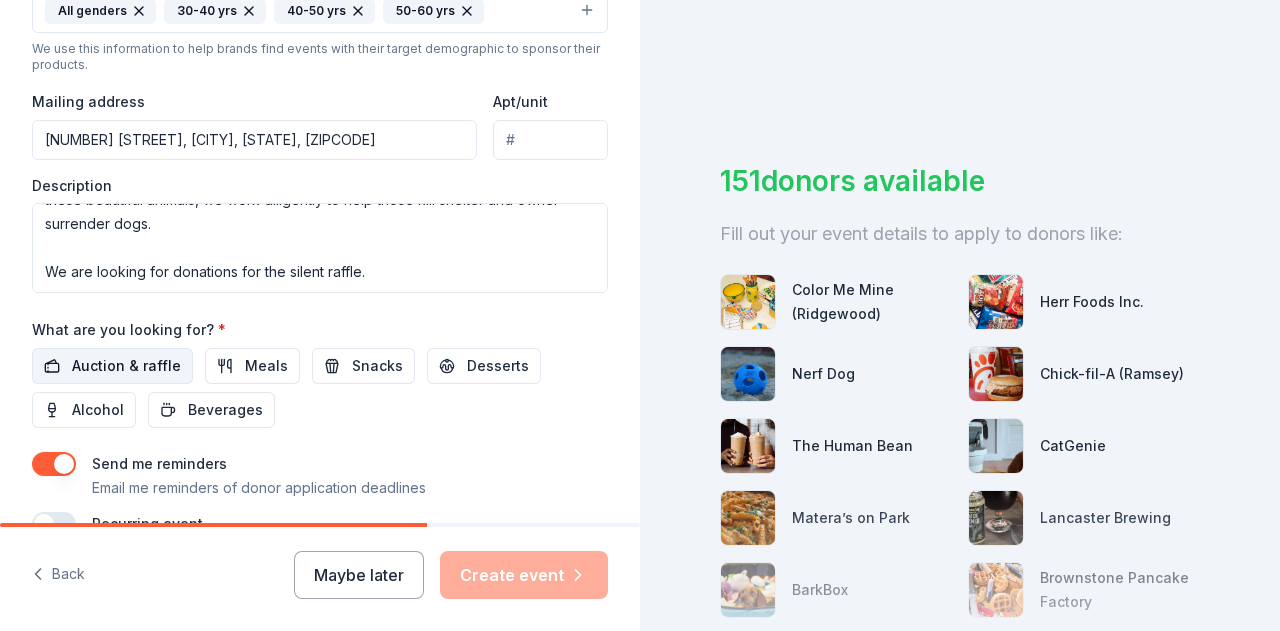 click on "Auction & raffle" at bounding box center [126, 366] 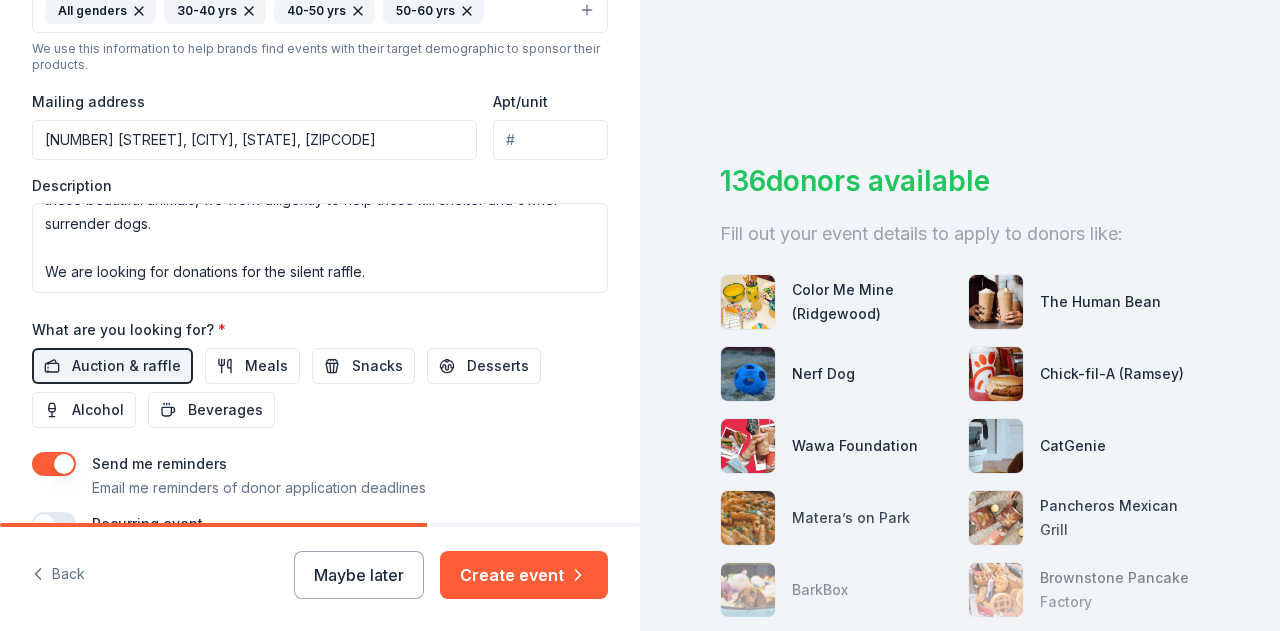 drag, startPoint x: 224, startPoint y: 405, endPoint x: 384, endPoint y: 433, distance: 162.43152 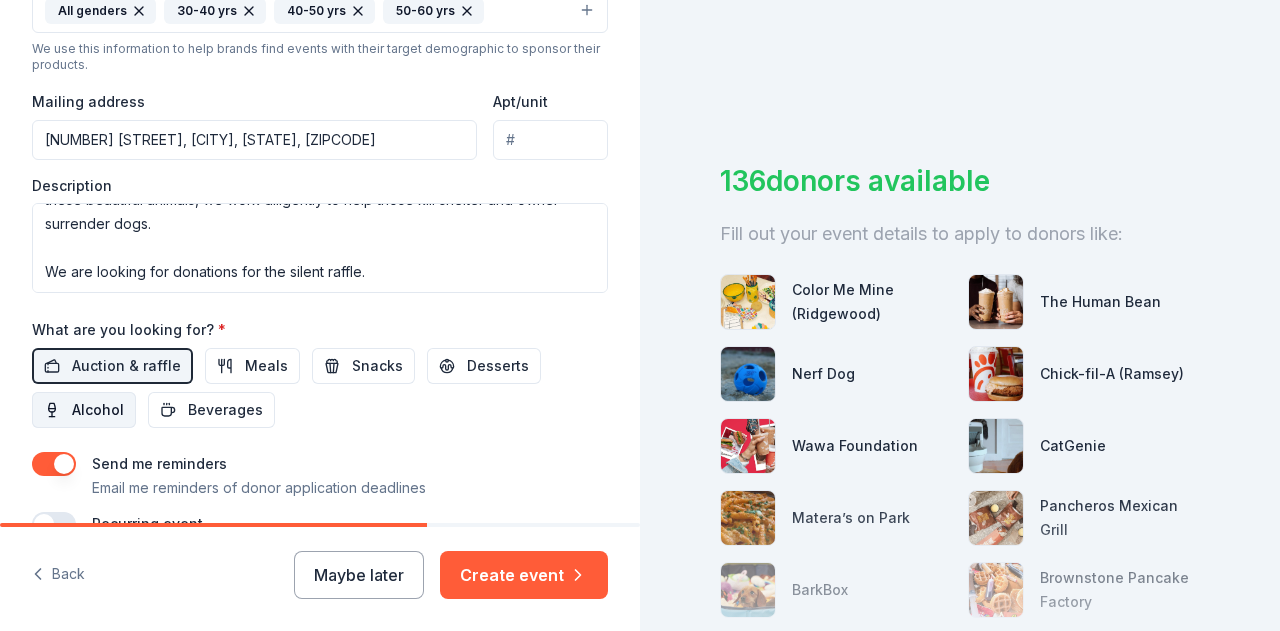 click on "Alcohol" at bounding box center [98, 410] 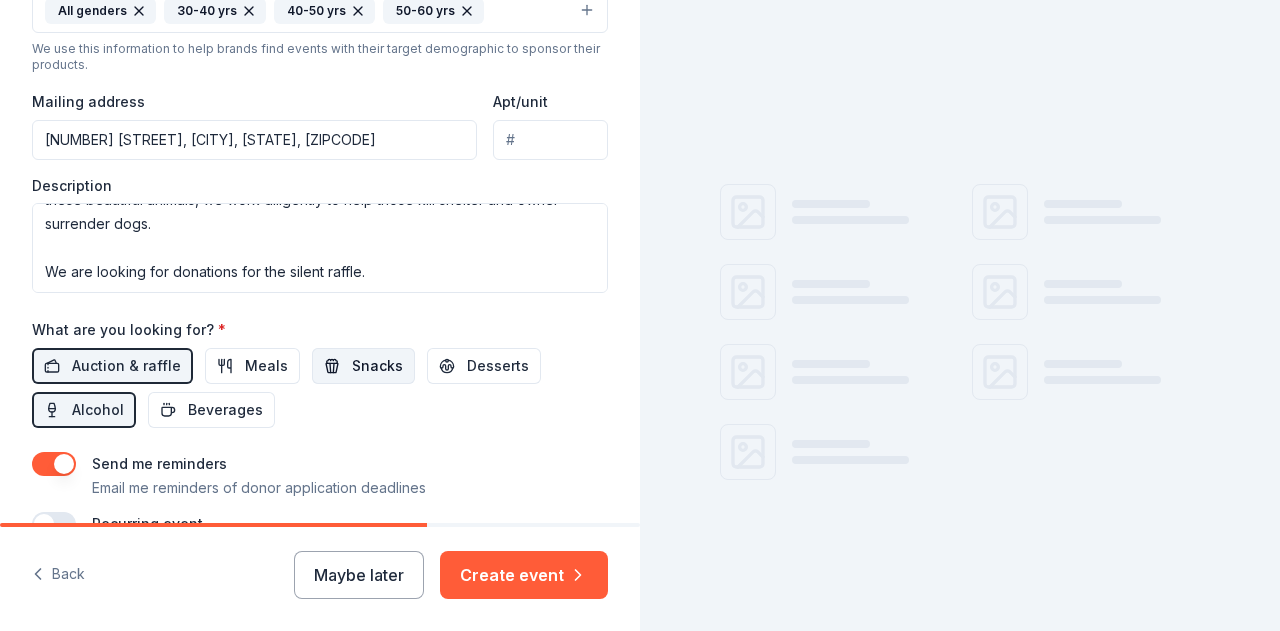 click on "Snacks" at bounding box center (377, 366) 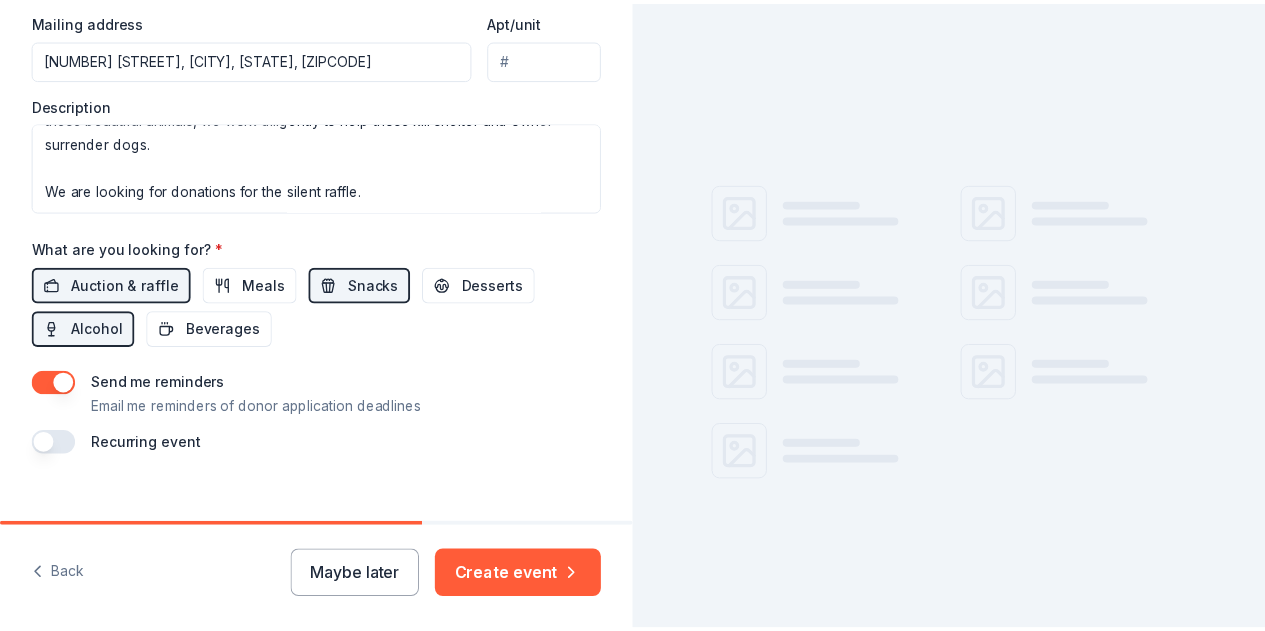 scroll, scrollTop: 806, scrollLeft: 0, axis: vertical 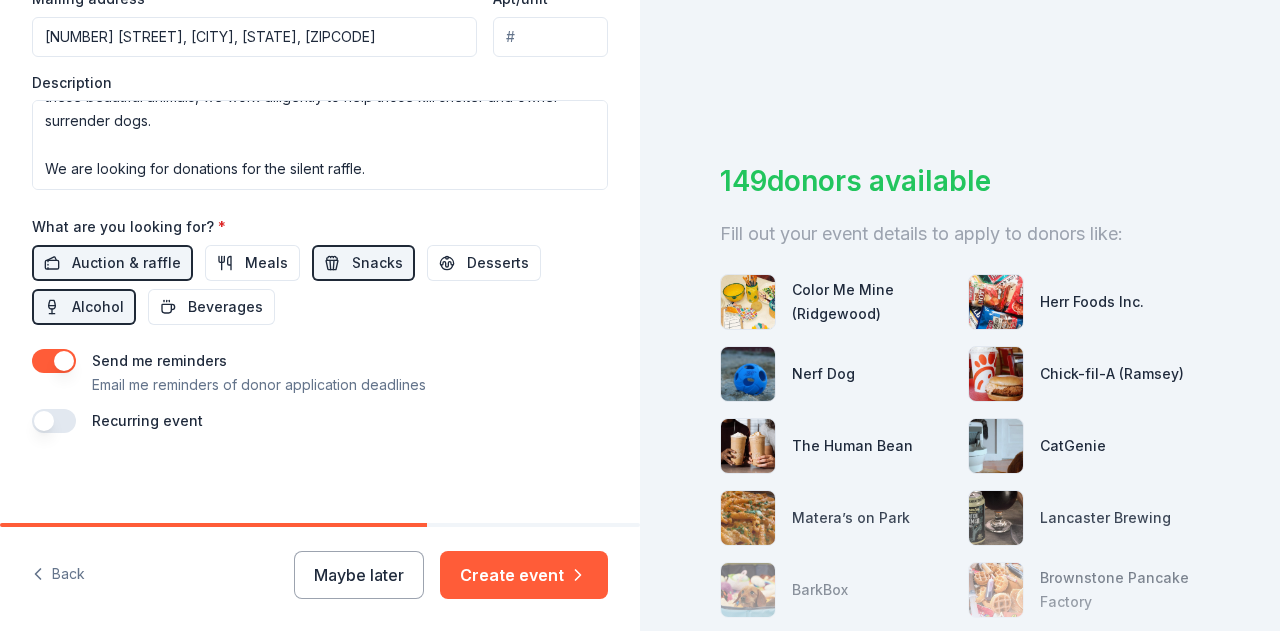 click at bounding box center (54, 361) 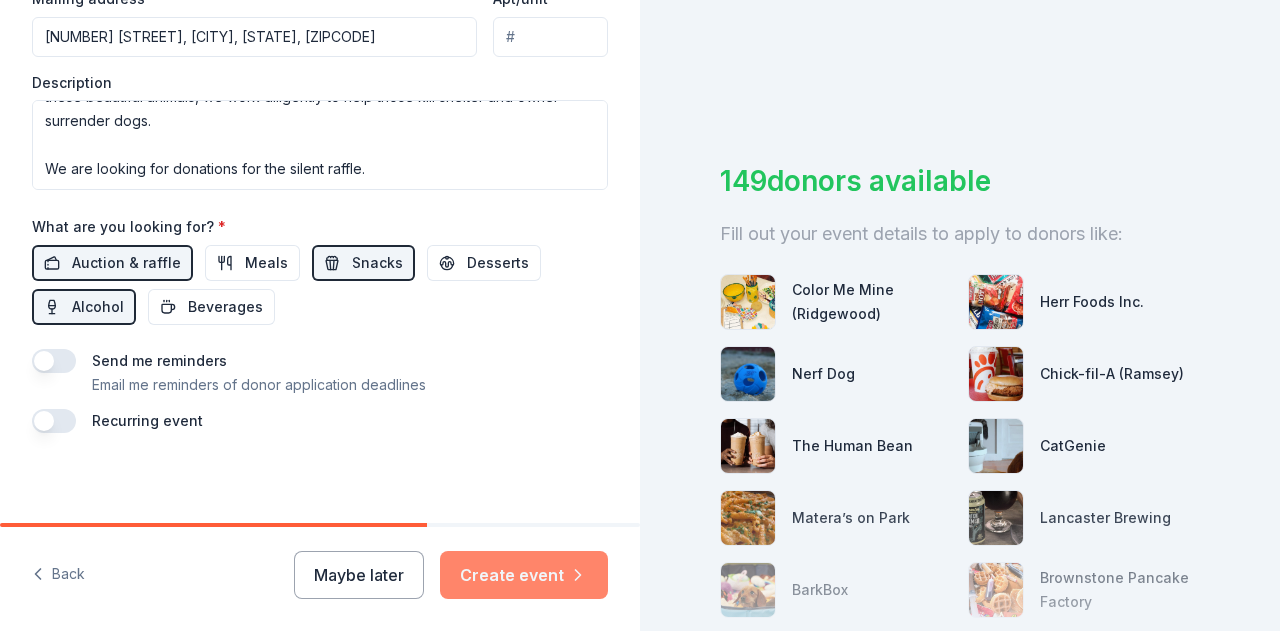 click on "Create event" at bounding box center [524, 575] 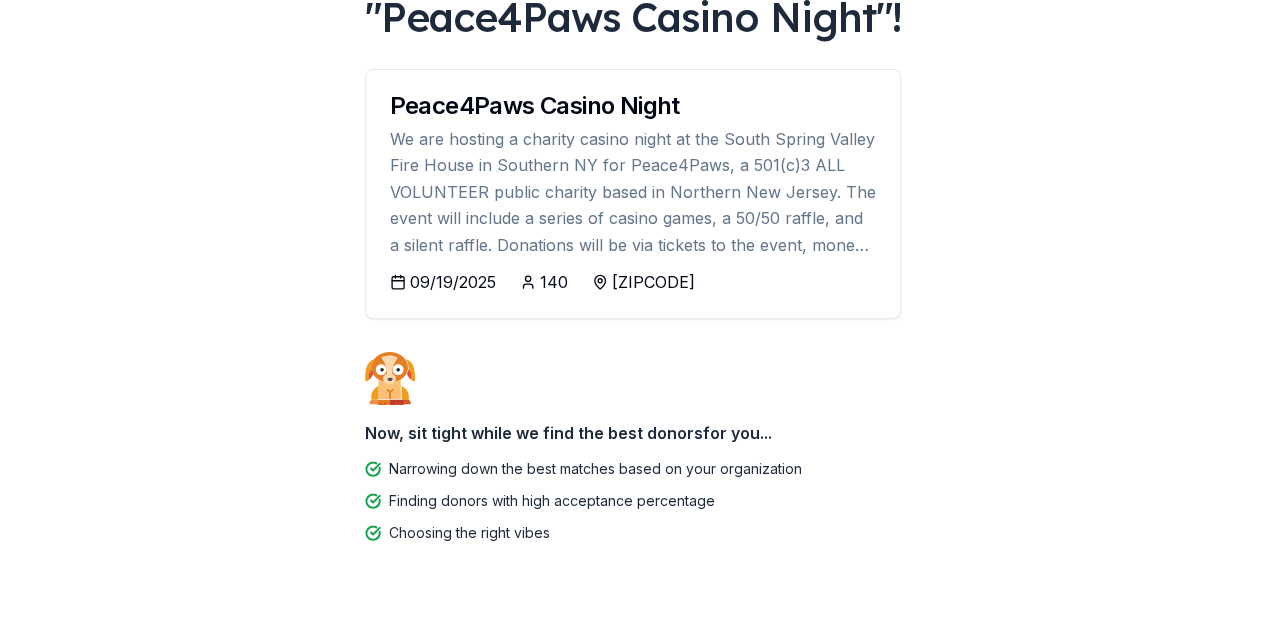 scroll, scrollTop: 239, scrollLeft: 0, axis: vertical 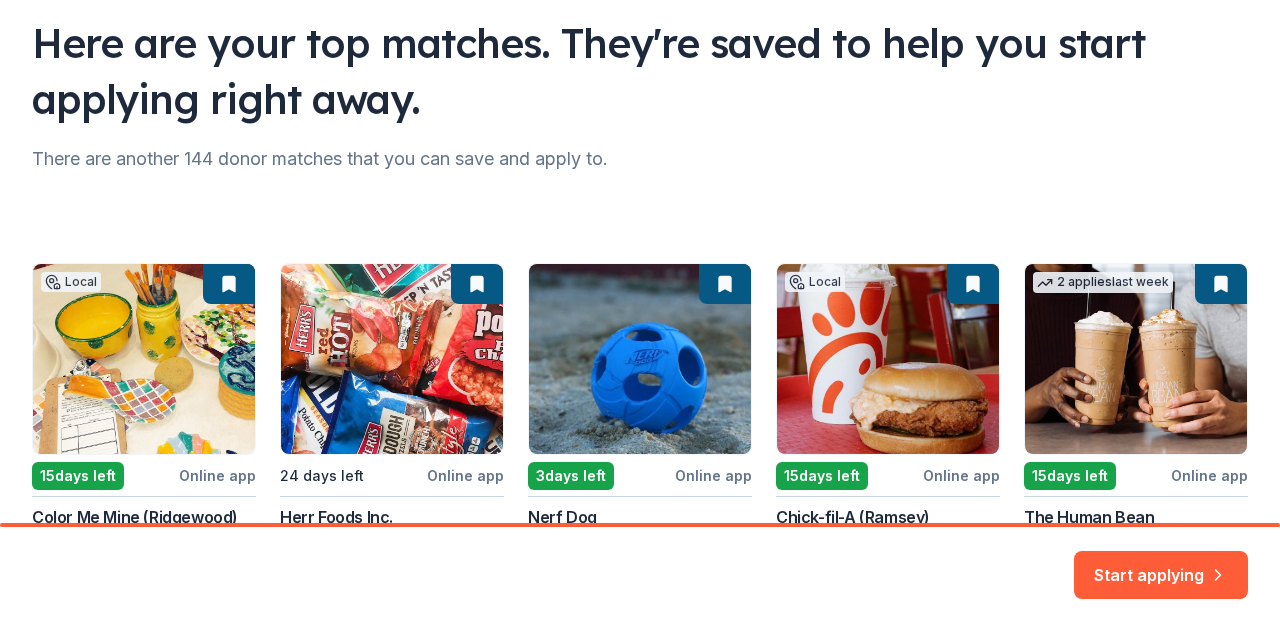 click on "Local [NUMBER] days left Online app • Quick Color Me Mine (Ridgewood) New Gift card(s) [NUMBER] days left Online app Herr Foods Inc. New Snacks at a reduced price, individual-sized snack bags at a reduced cost [NUMBER] days left Online app Nerf Dog New Nerf Dog gift basket(s) Local [NUMBER] days left Online app Chick-fil-A (Ramsey) New Food, tricky tray [NUMBER] applies last week [NUMBER] days left Online app The Human Bean New Coffee product(s), food, merchandise, gift card(s)" at bounding box center [640, 432] 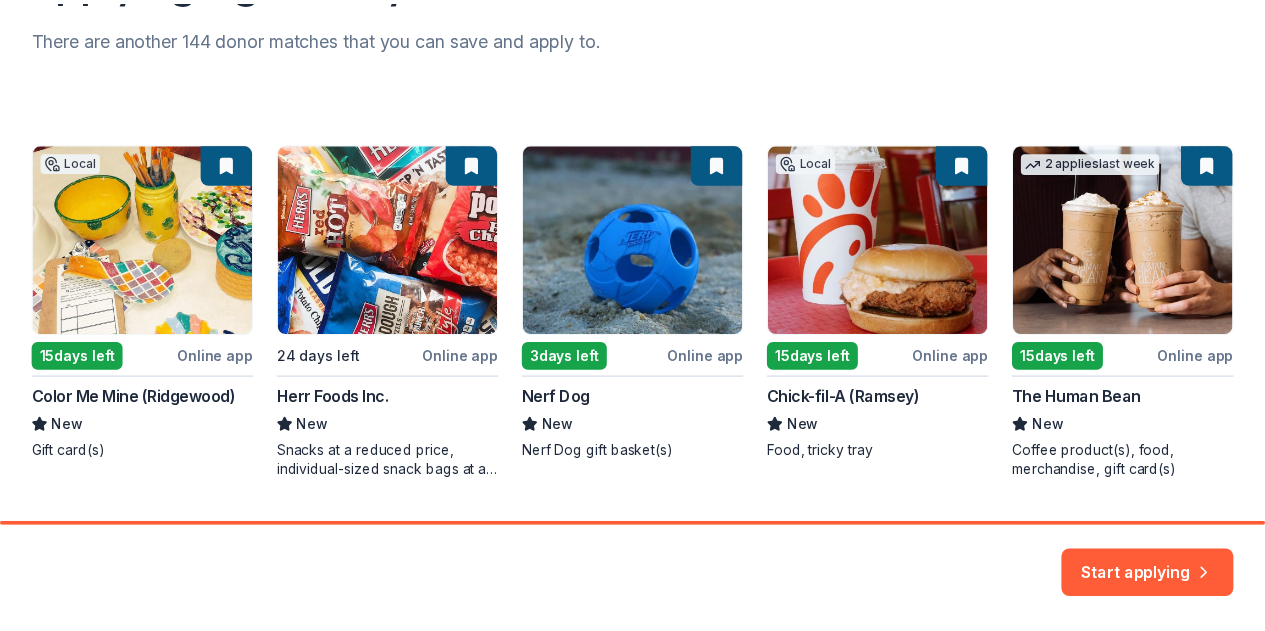 scroll, scrollTop: 267, scrollLeft: 0, axis: vertical 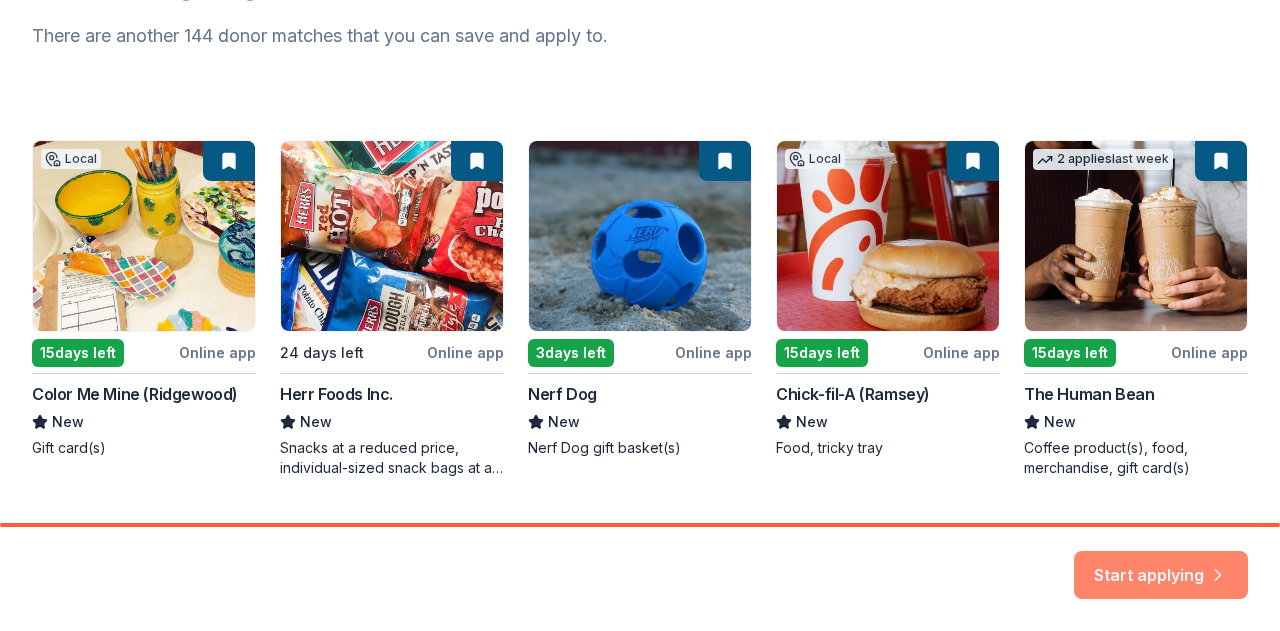 click on "Start applying" at bounding box center [1161, 563] 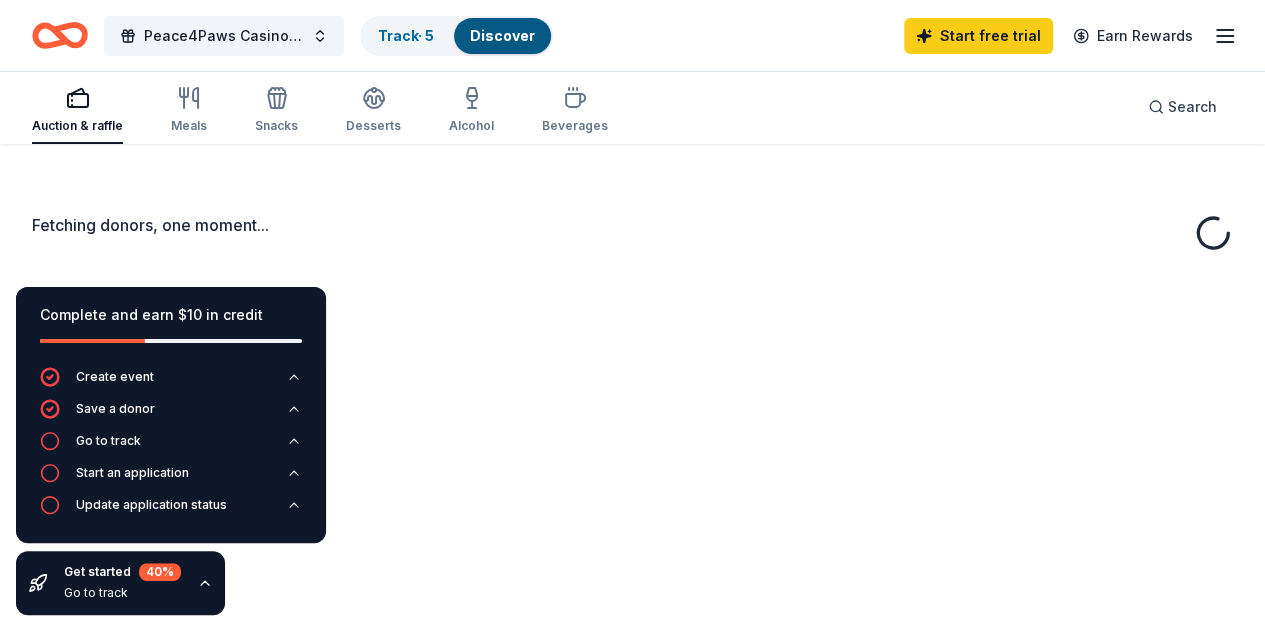 scroll, scrollTop: 0, scrollLeft: 0, axis: both 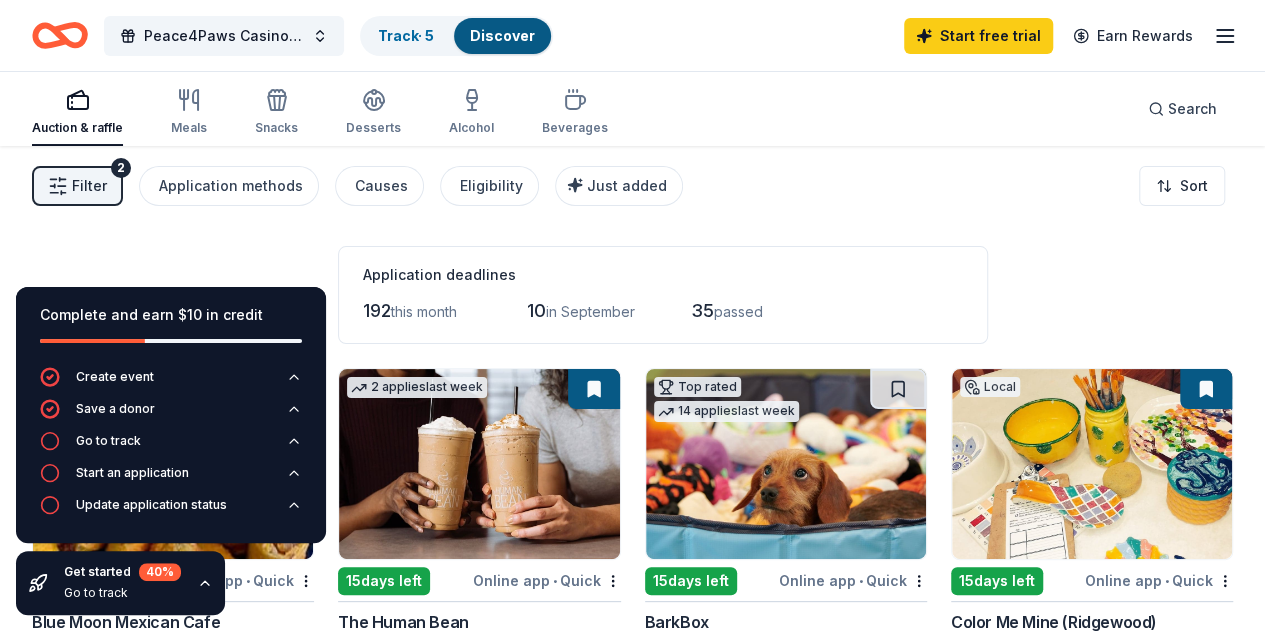 click 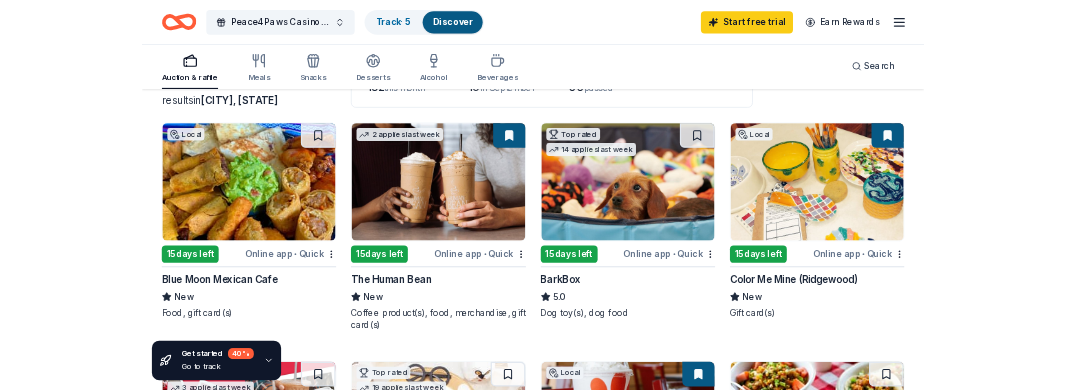 scroll, scrollTop: 171, scrollLeft: 0, axis: vertical 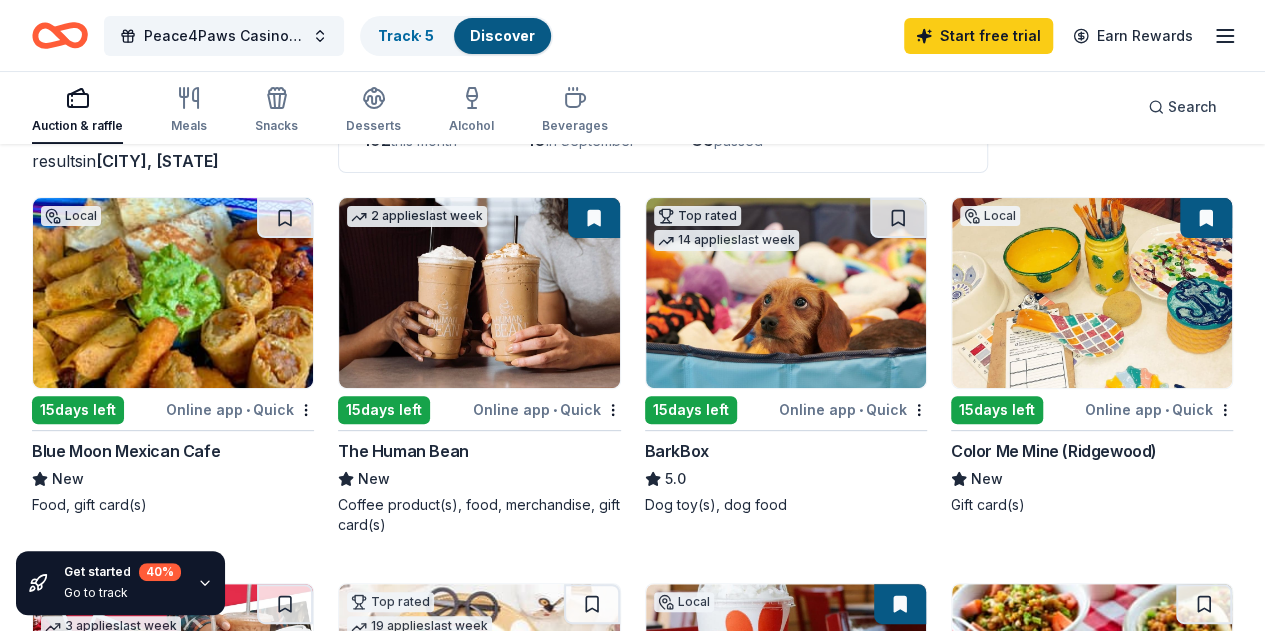 click at bounding box center (786, 293) 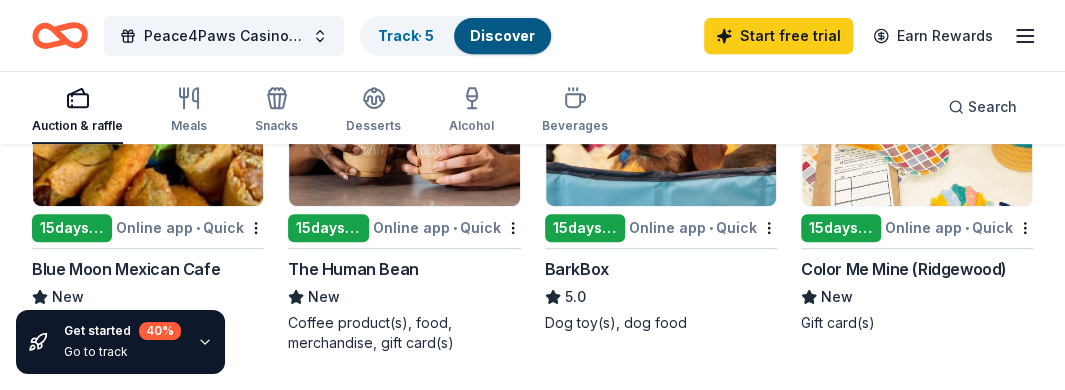 scroll, scrollTop: 355, scrollLeft: 0, axis: vertical 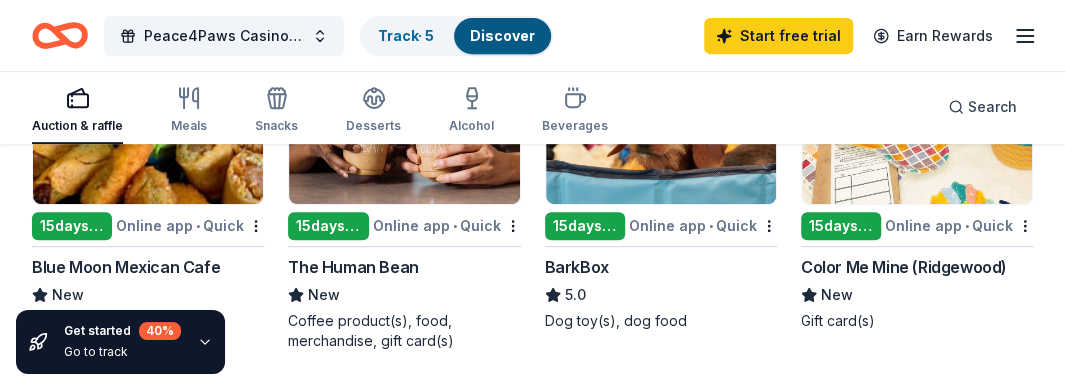 click at bounding box center [917, 109] 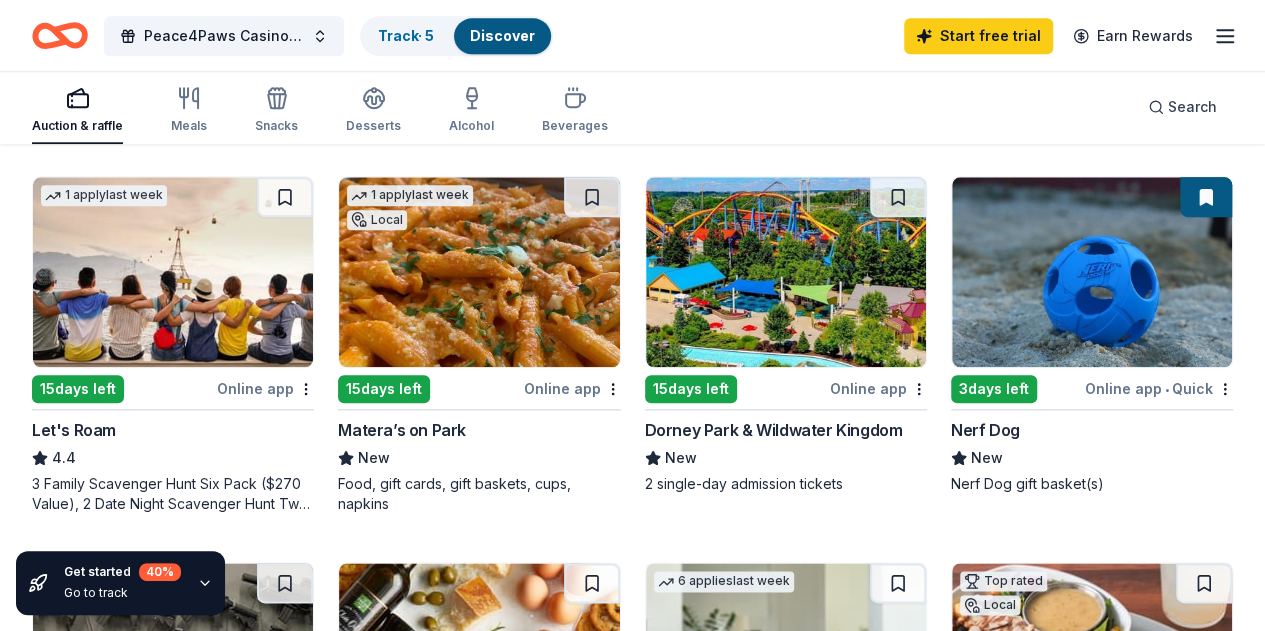 scroll, scrollTop: 965, scrollLeft: 0, axis: vertical 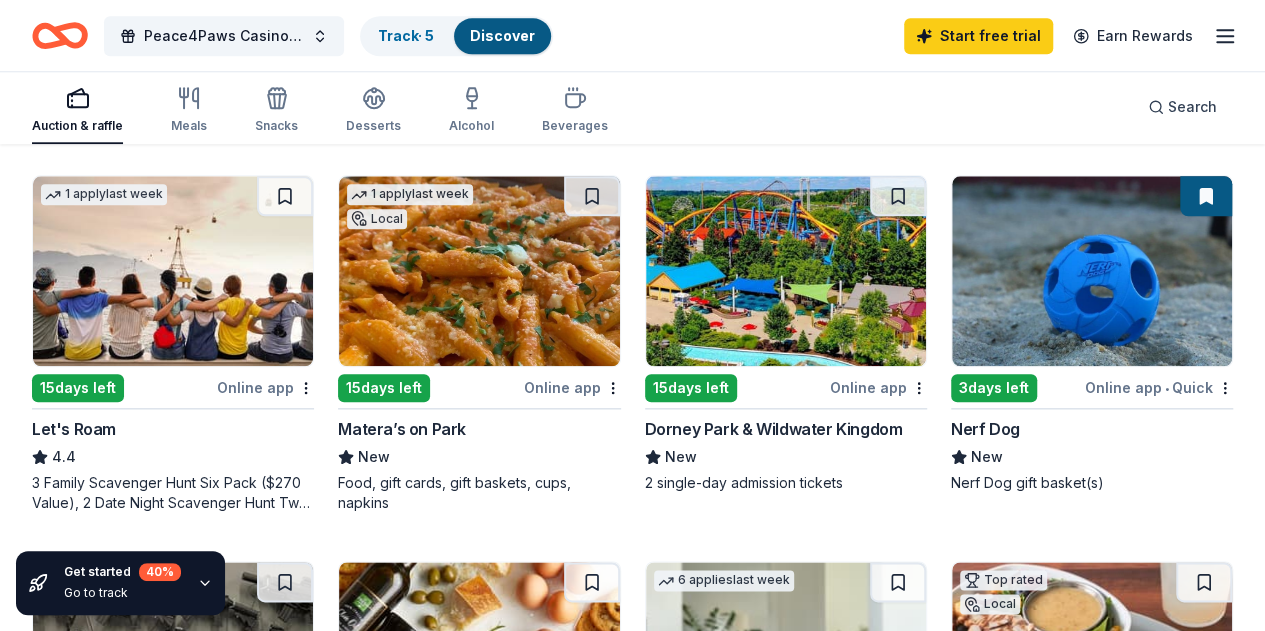 click at bounding box center [1092, 271] 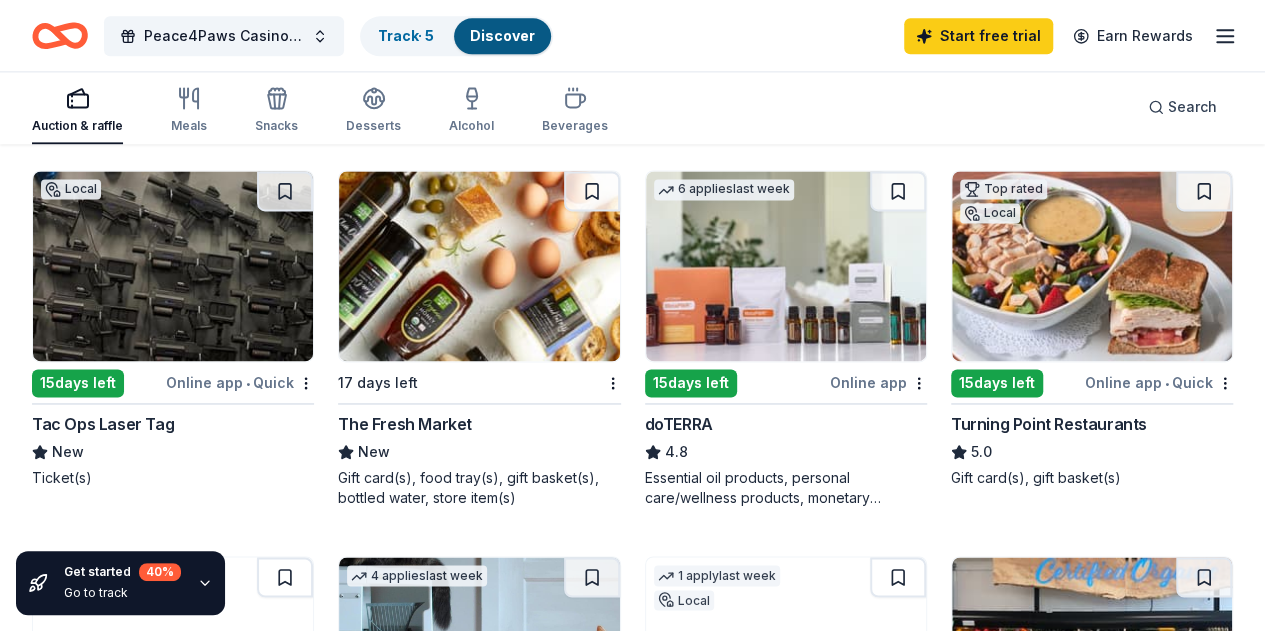 scroll, scrollTop: 1355, scrollLeft: 0, axis: vertical 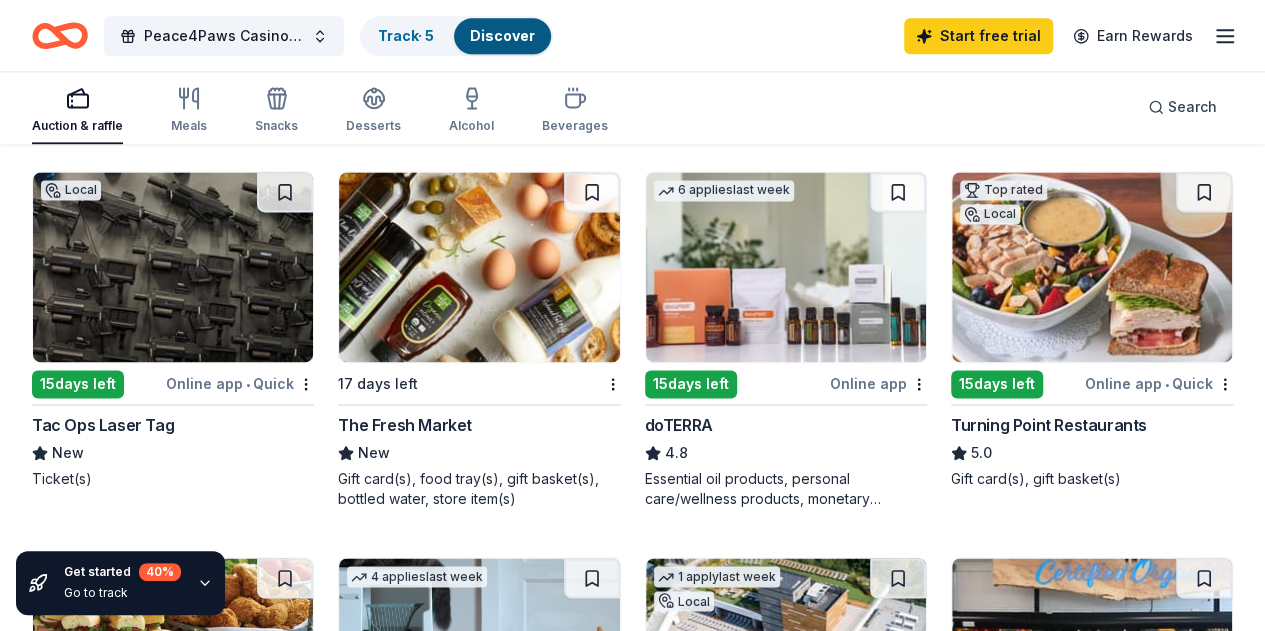 click on "SoJo Spa Club" at bounding box center [699, 811] 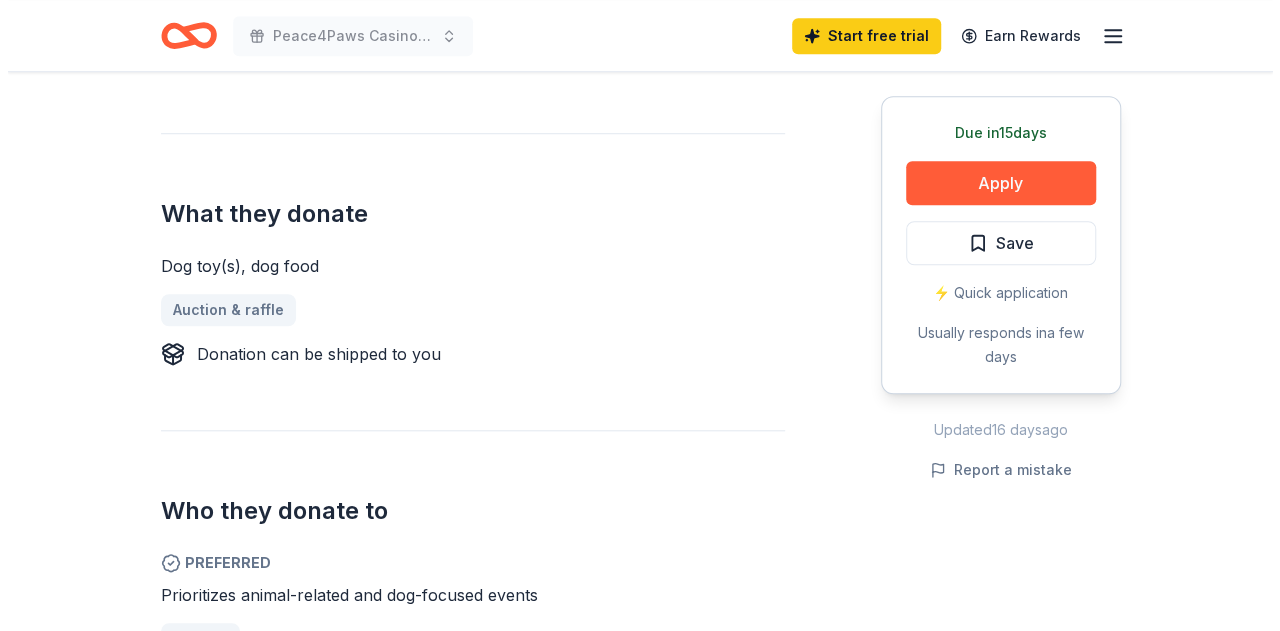 scroll, scrollTop: 721, scrollLeft: 0, axis: vertical 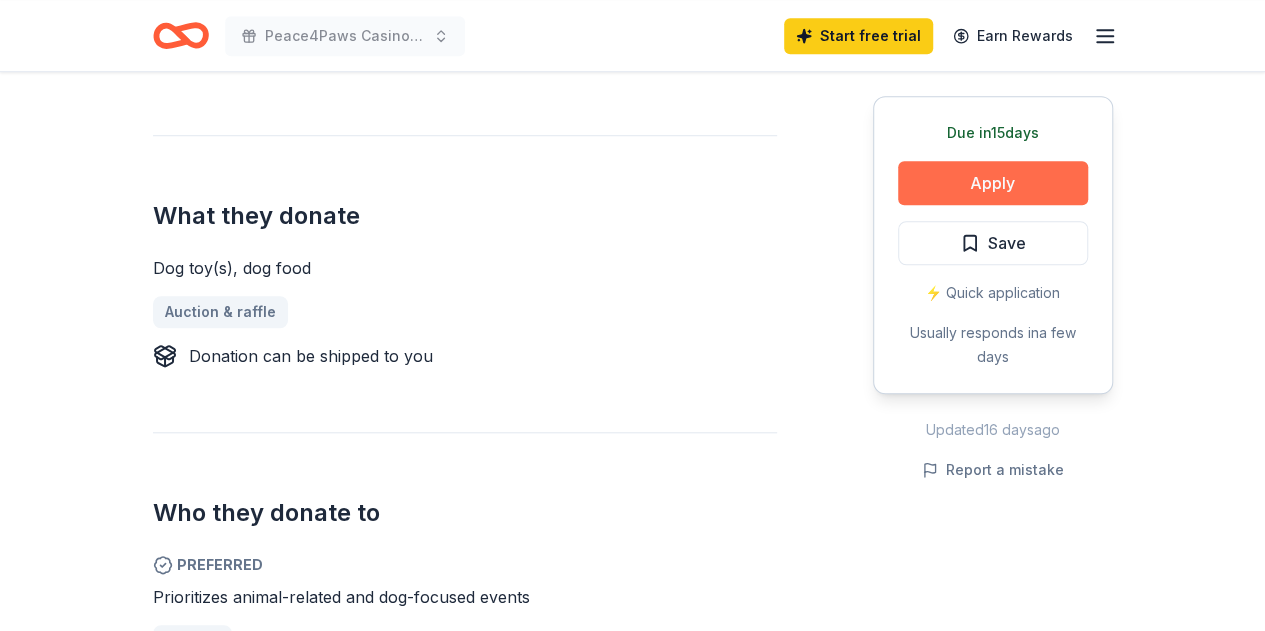 click on "Apply" at bounding box center [993, 183] 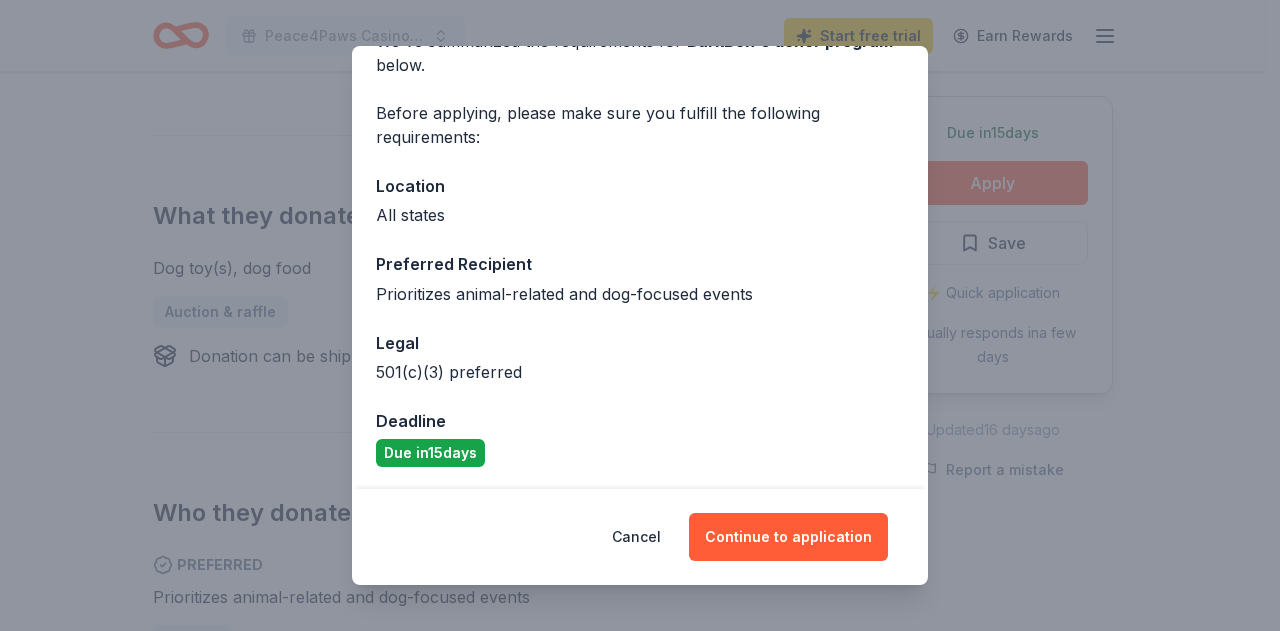 scroll, scrollTop: 114, scrollLeft: 0, axis: vertical 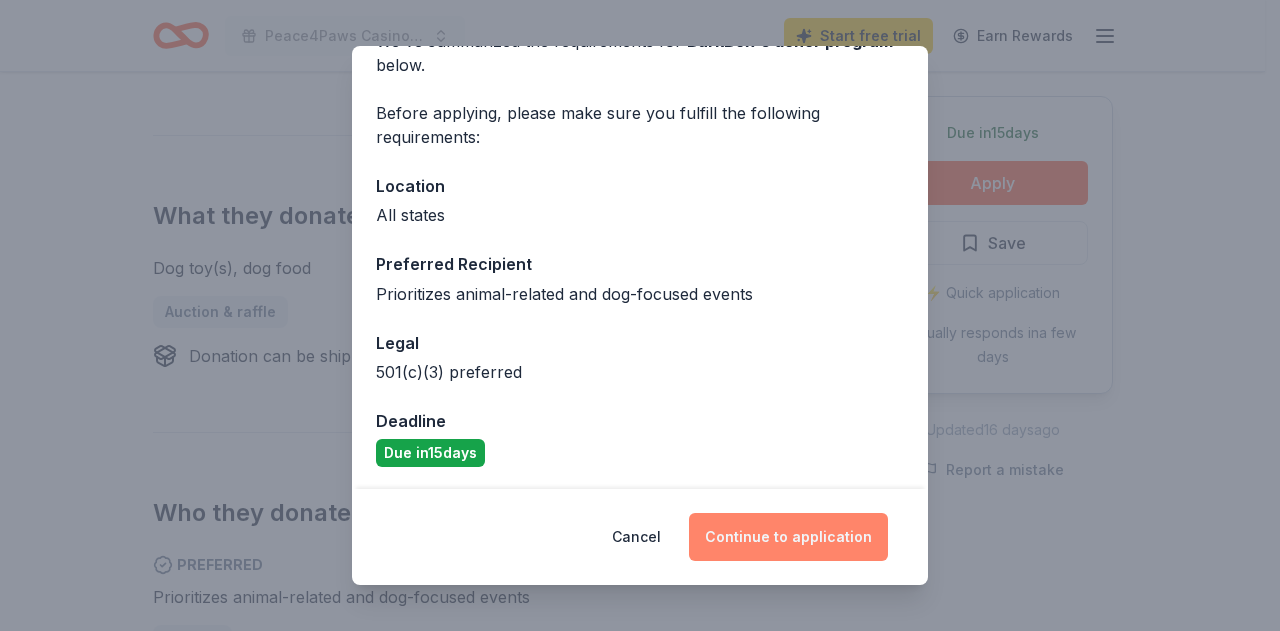 click on "Continue to application" at bounding box center (788, 537) 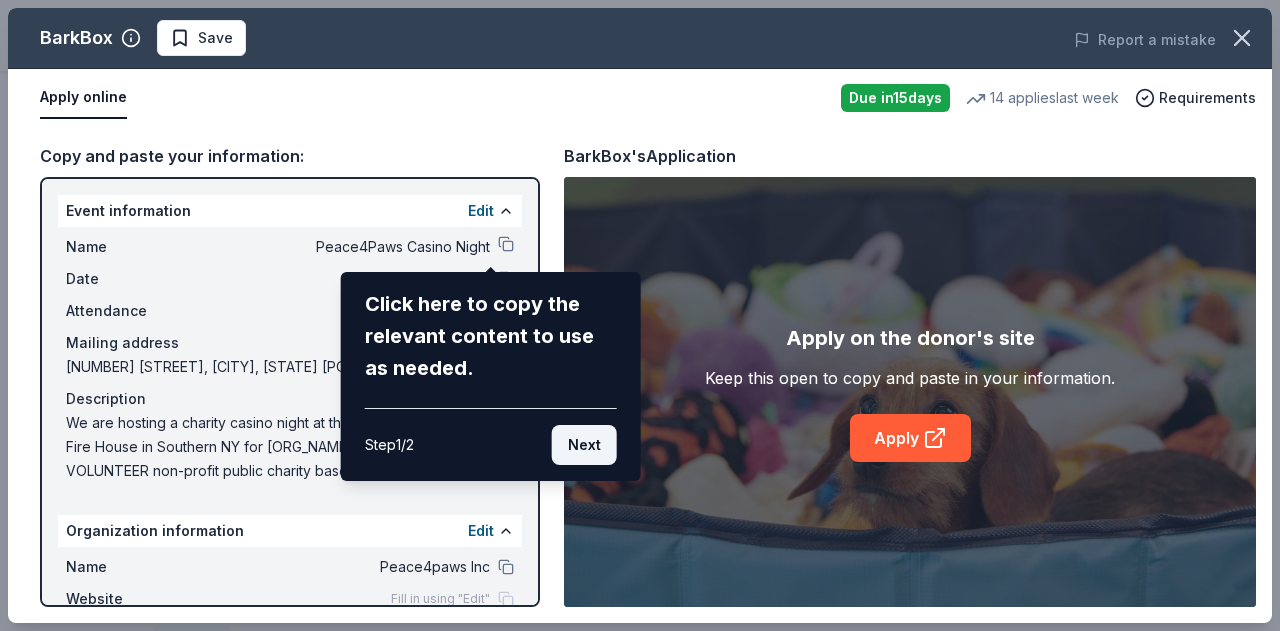 click on "Next" at bounding box center (584, 445) 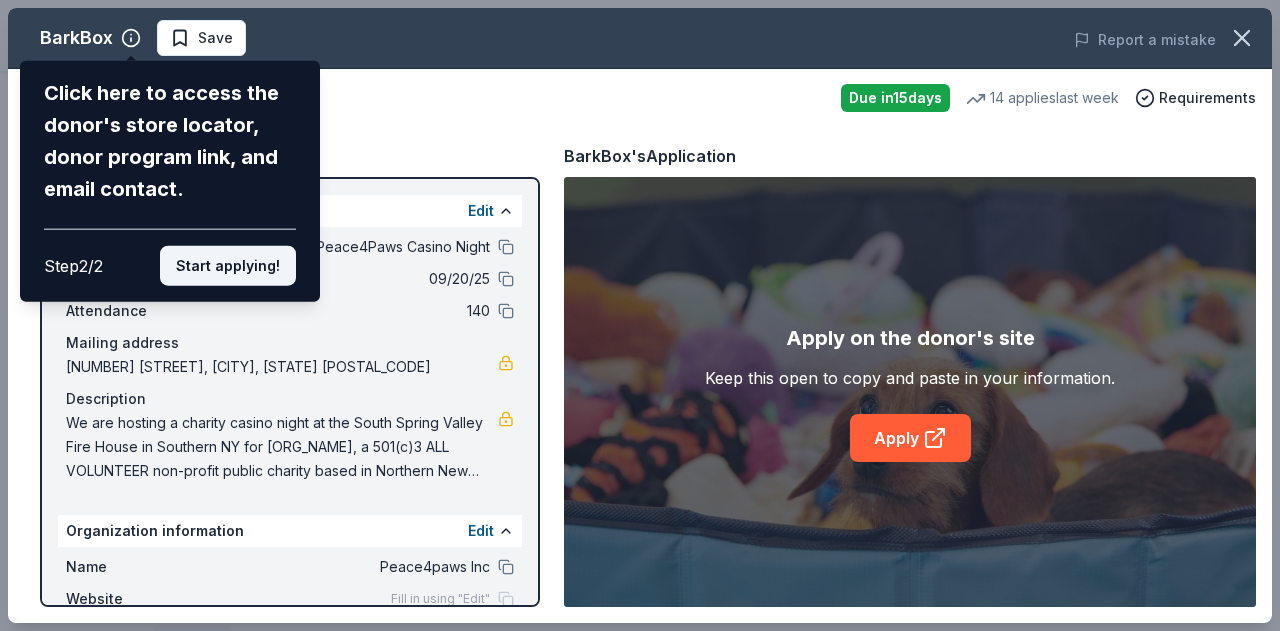 click on "Start applying!" at bounding box center [228, 266] 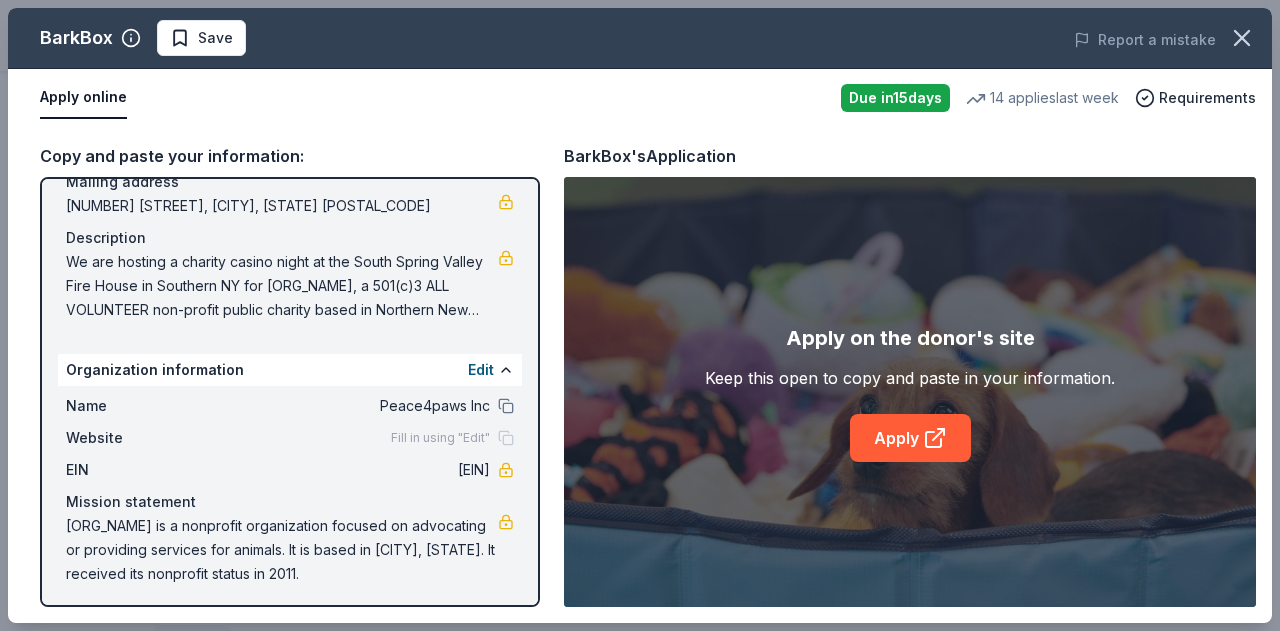 scroll, scrollTop: 166, scrollLeft: 0, axis: vertical 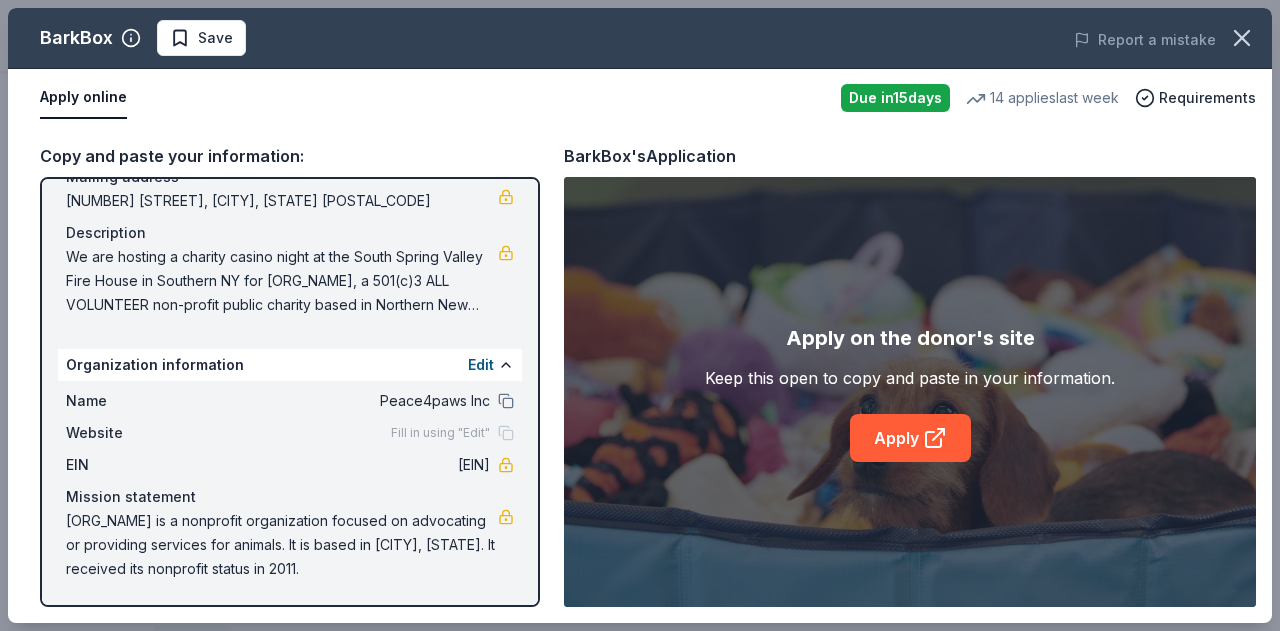 click on "Fill in using "Edit"" at bounding box center [452, 433] 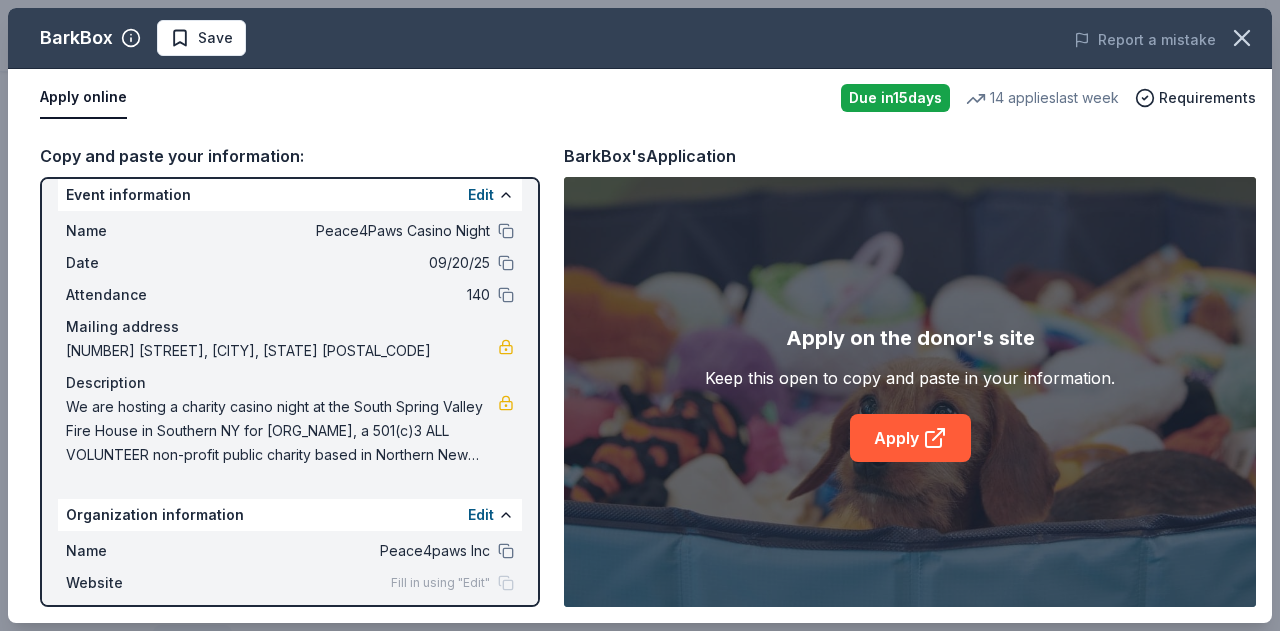 scroll, scrollTop: 0, scrollLeft: 0, axis: both 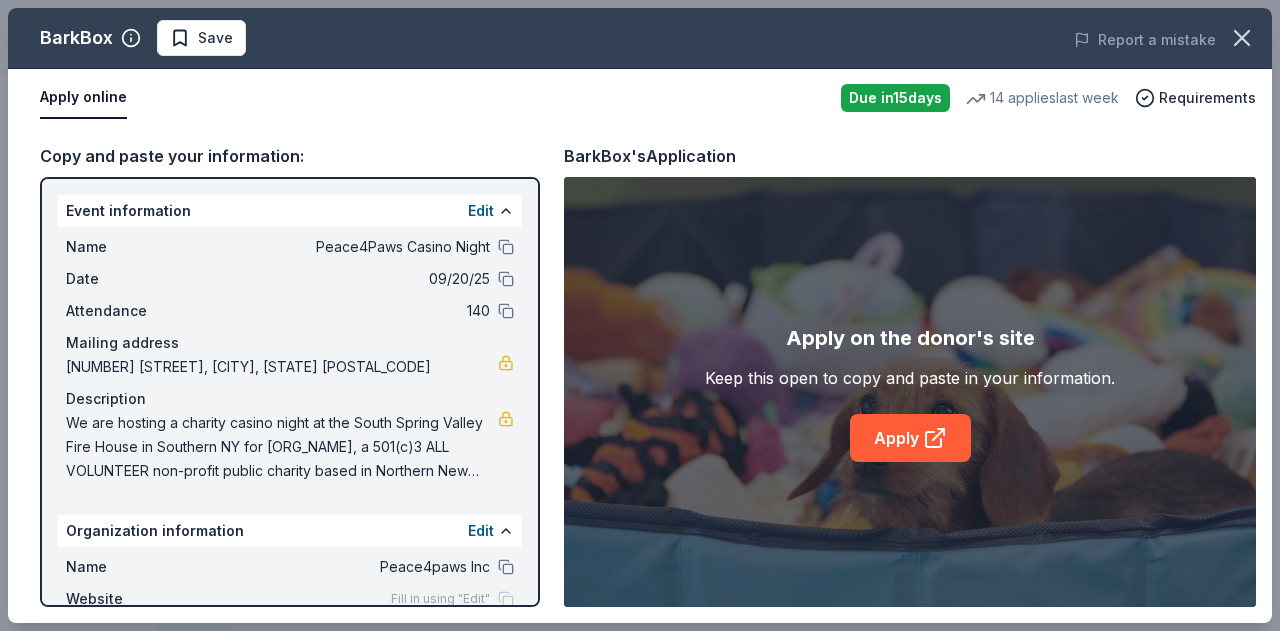 click on "Edit" at bounding box center (491, 531) 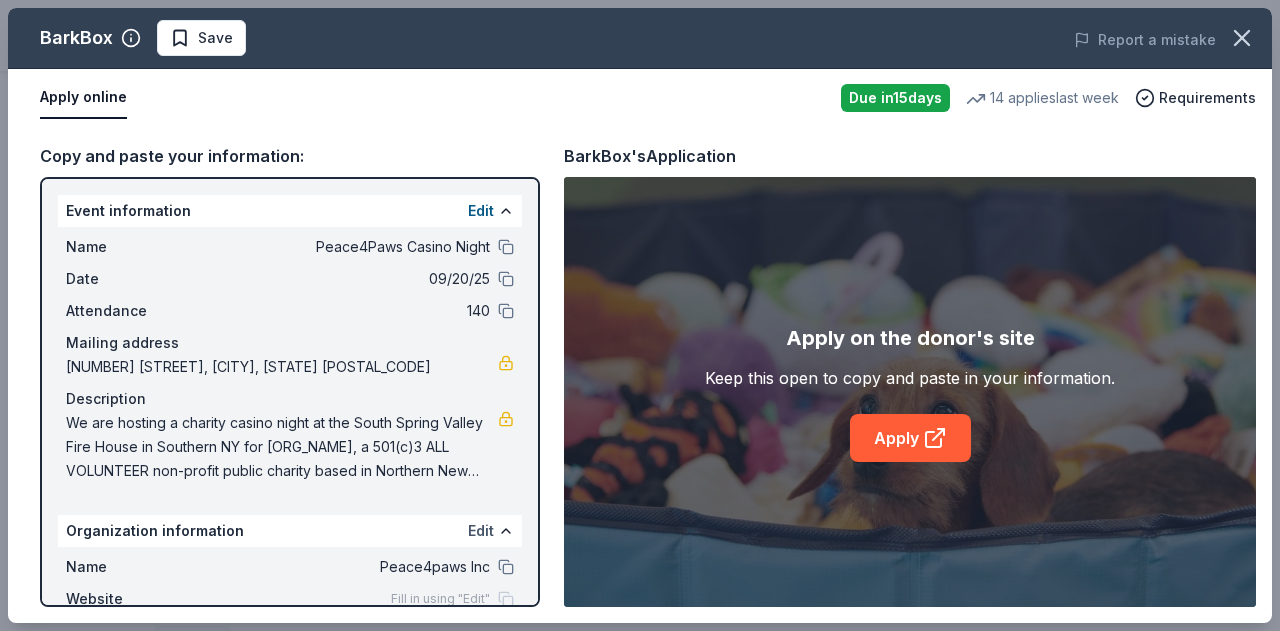 click on "Edit" at bounding box center (481, 531) 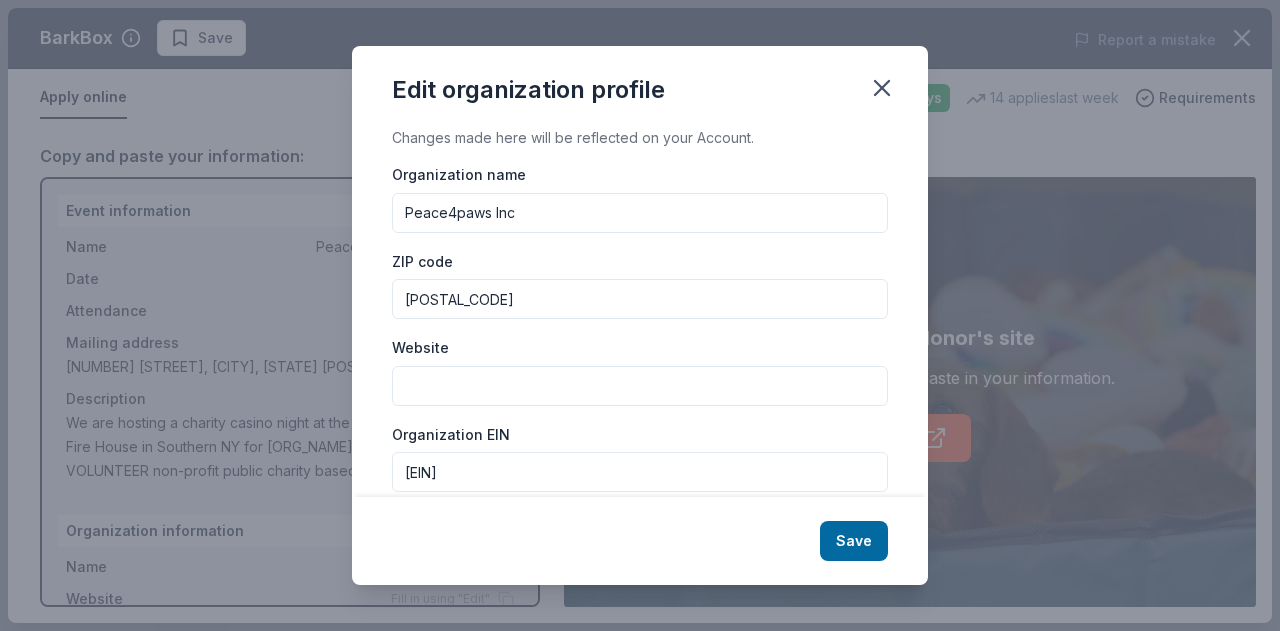 click on "Website" at bounding box center (640, 386) 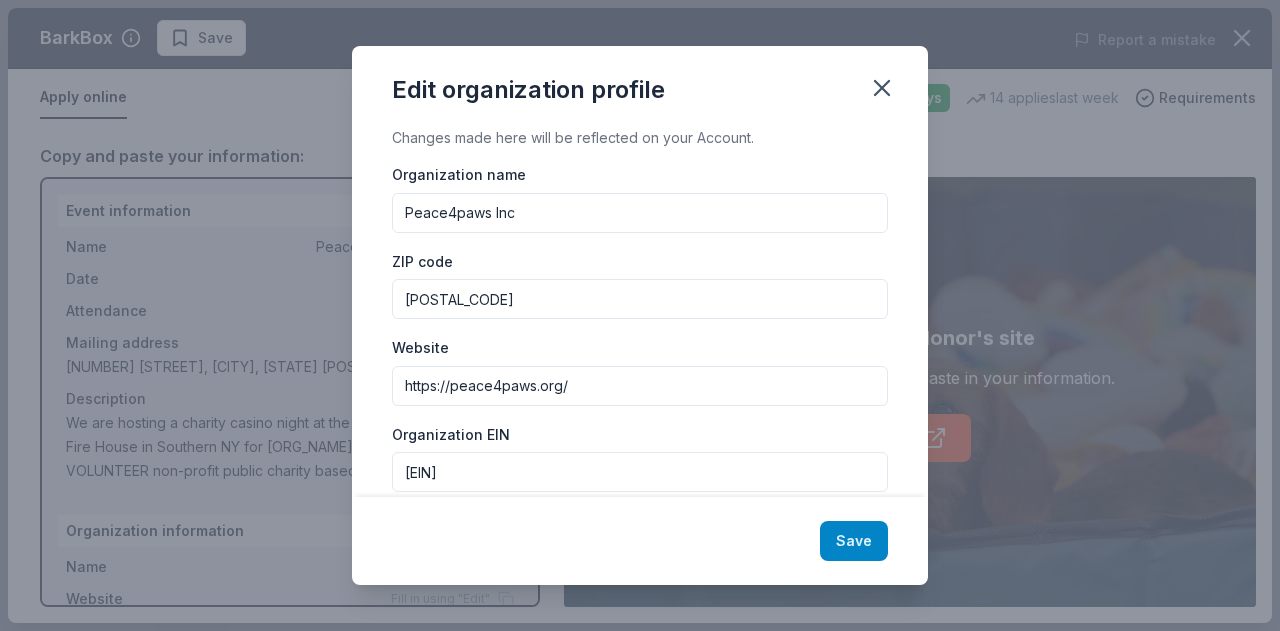 type on "https://peace4paws.org/" 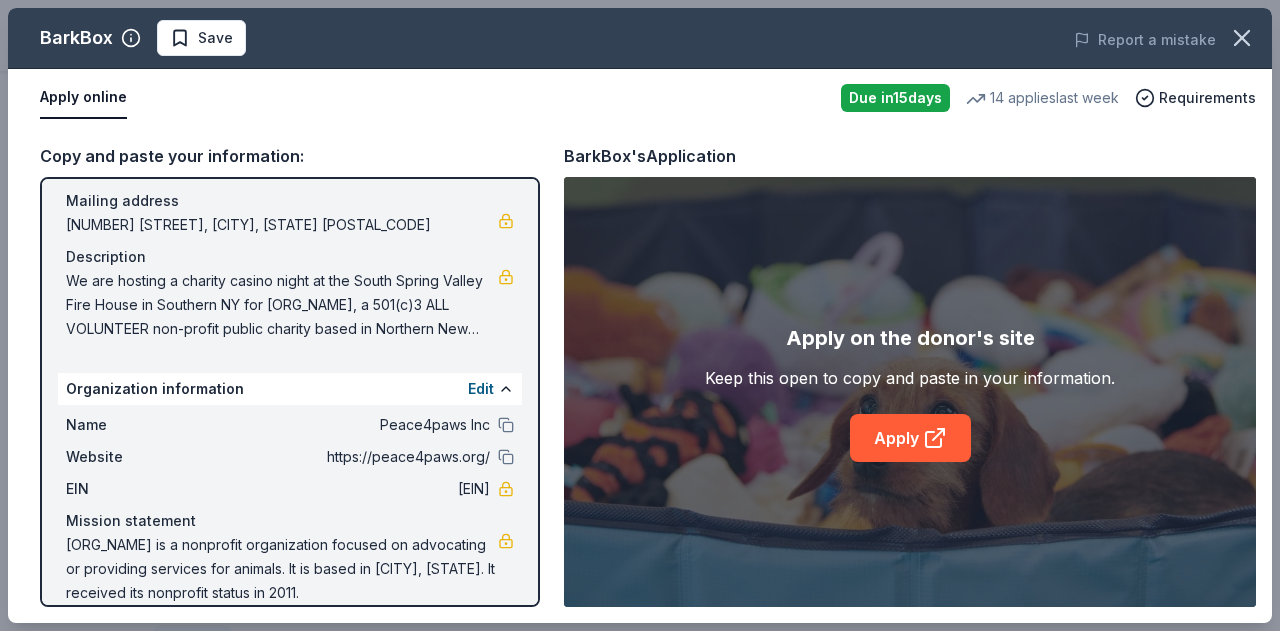 scroll, scrollTop: 166, scrollLeft: 0, axis: vertical 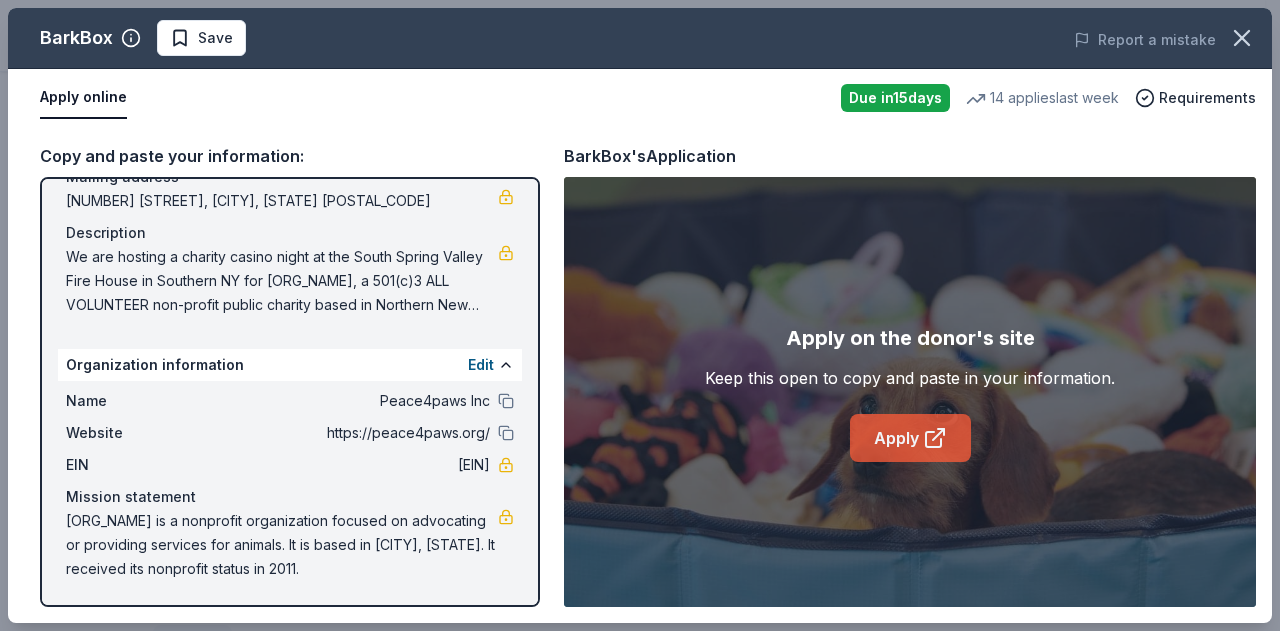 click on "Apply" at bounding box center (910, 438) 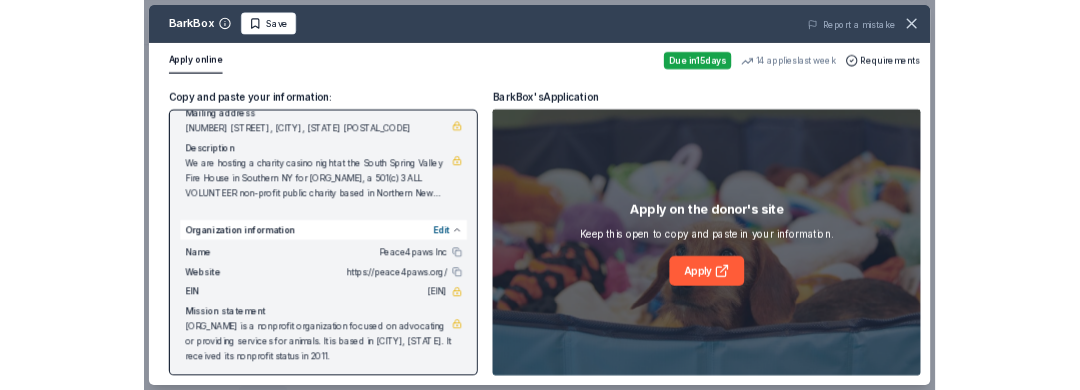 scroll, scrollTop: 166, scrollLeft: 0, axis: vertical 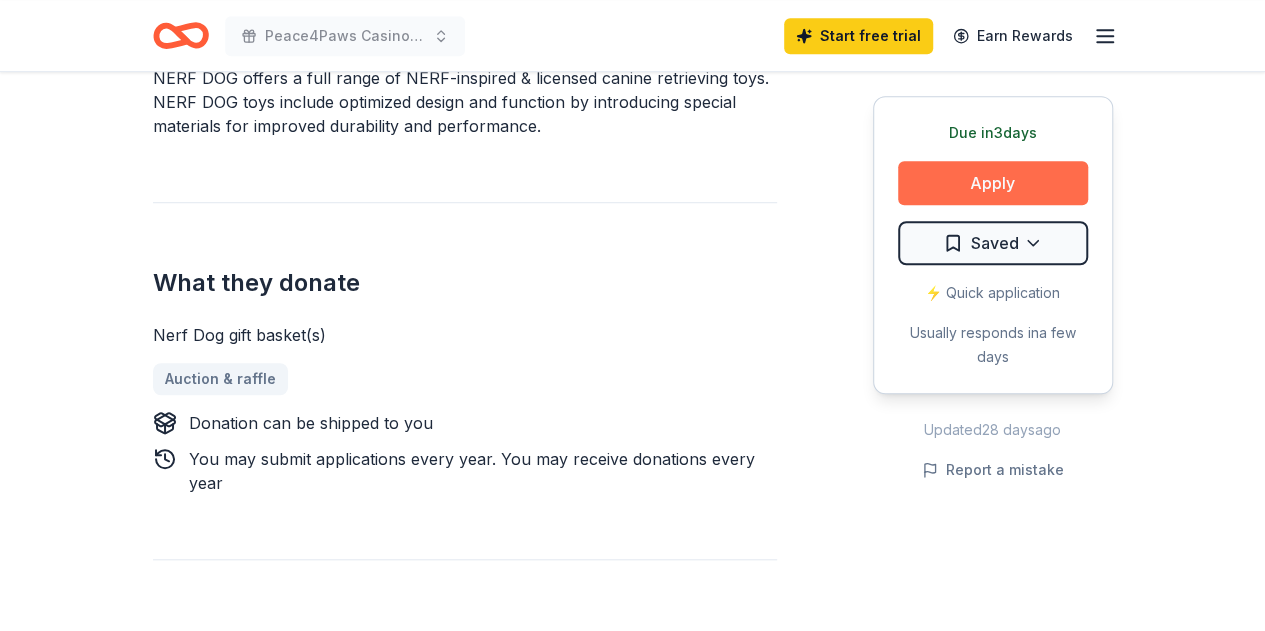 click on "Apply" at bounding box center (993, 183) 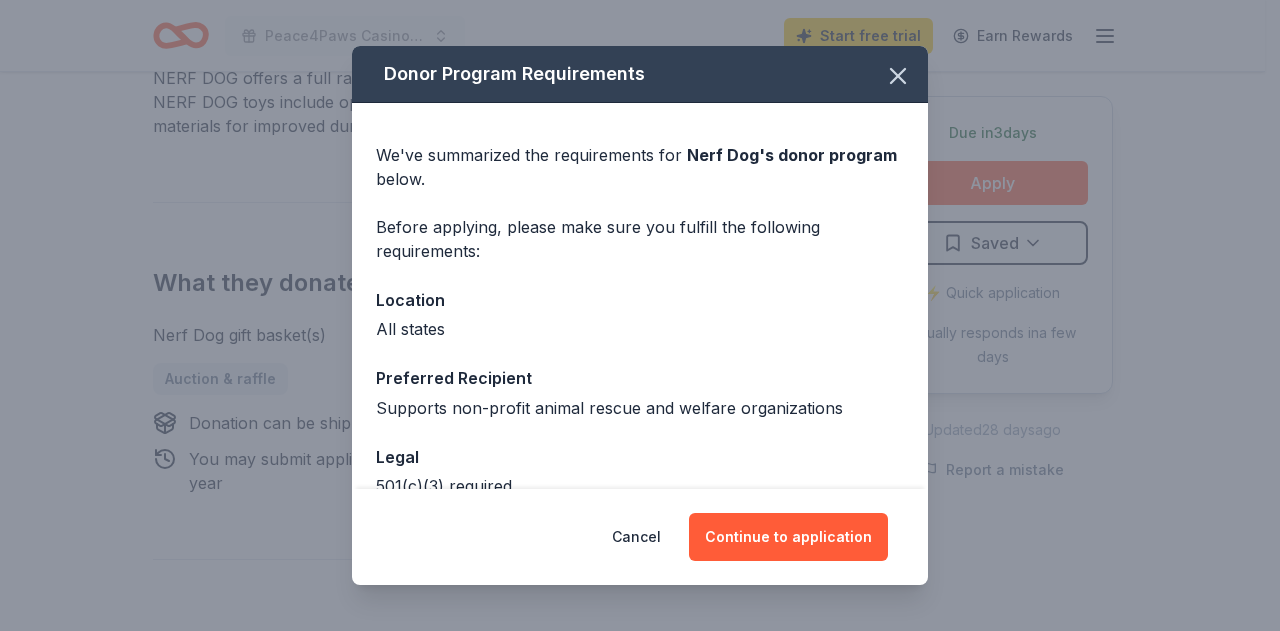 scroll, scrollTop: 114, scrollLeft: 0, axis: vertical 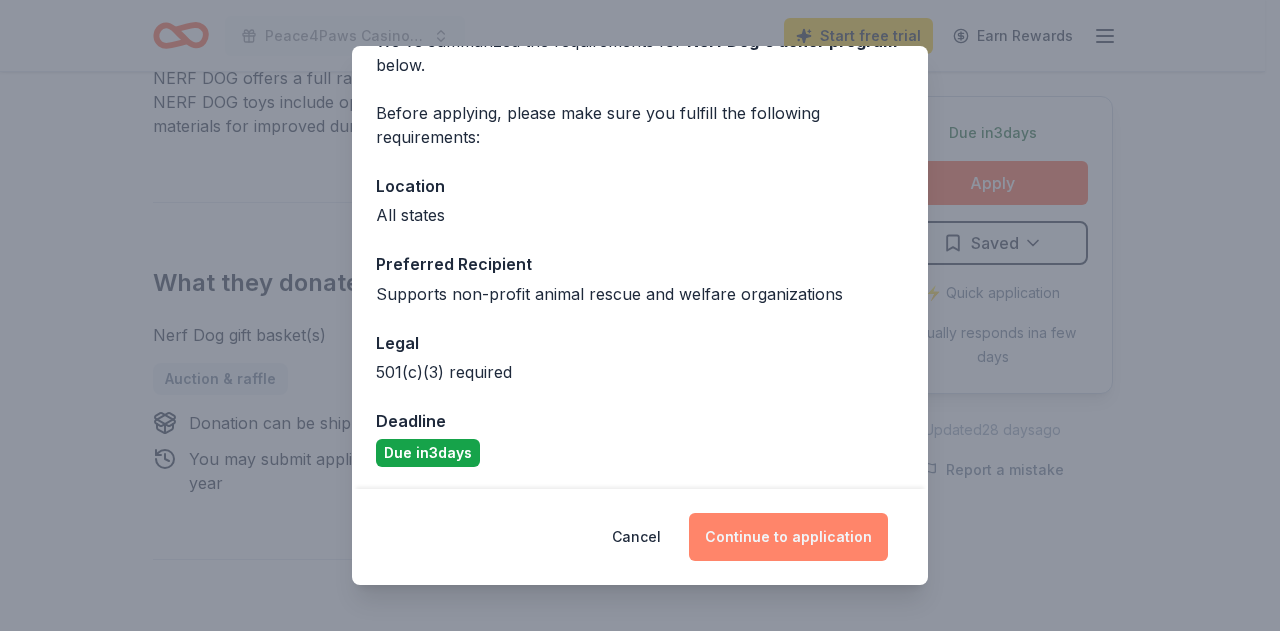 click on "Continue to application" at bounding box center [788, 537] 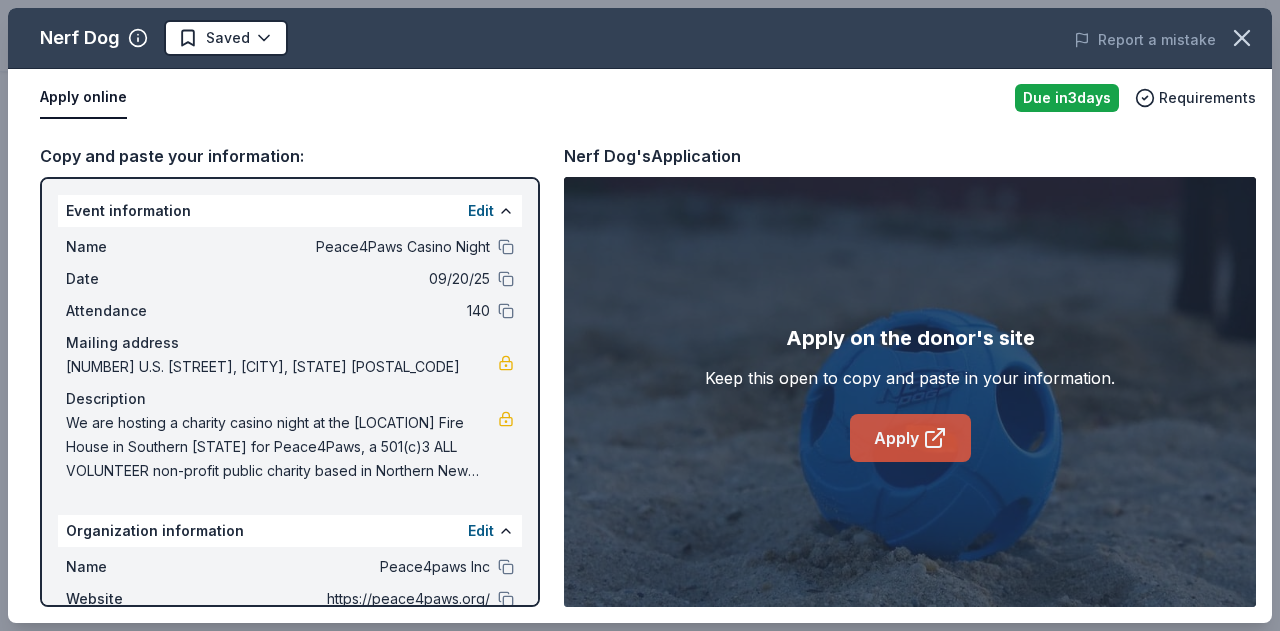 click on "Apply" at bounding box center (910, 438) 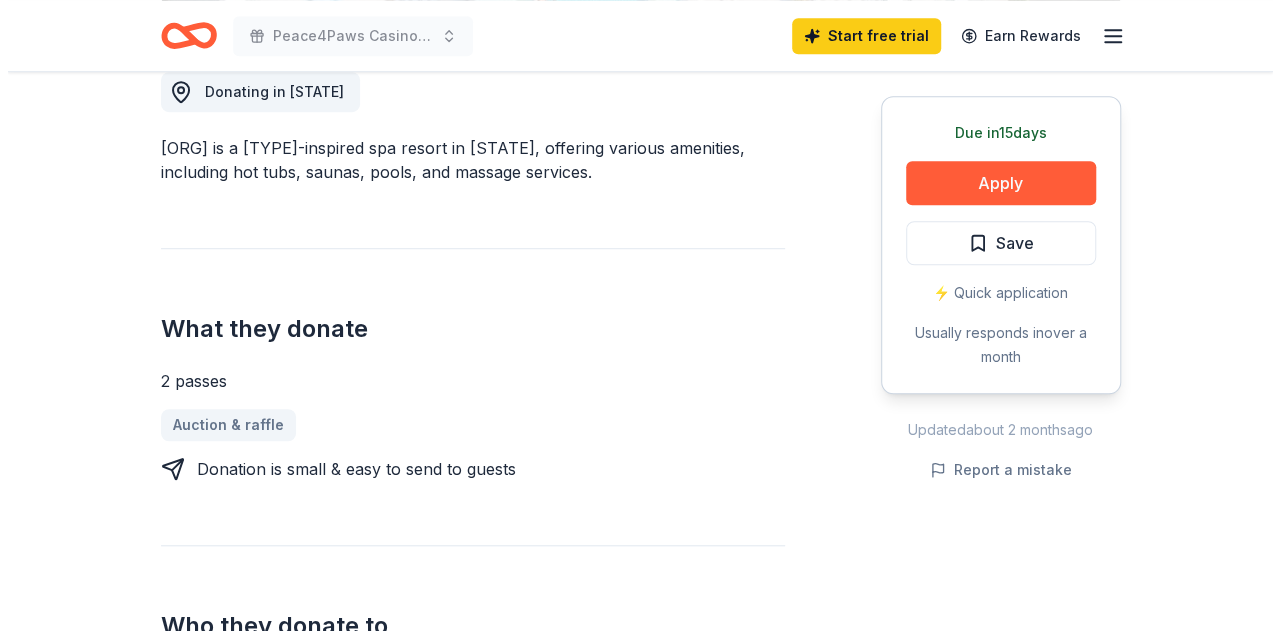 scroll, scrollTop: 508, scrollLeft: 0, axis: vertical 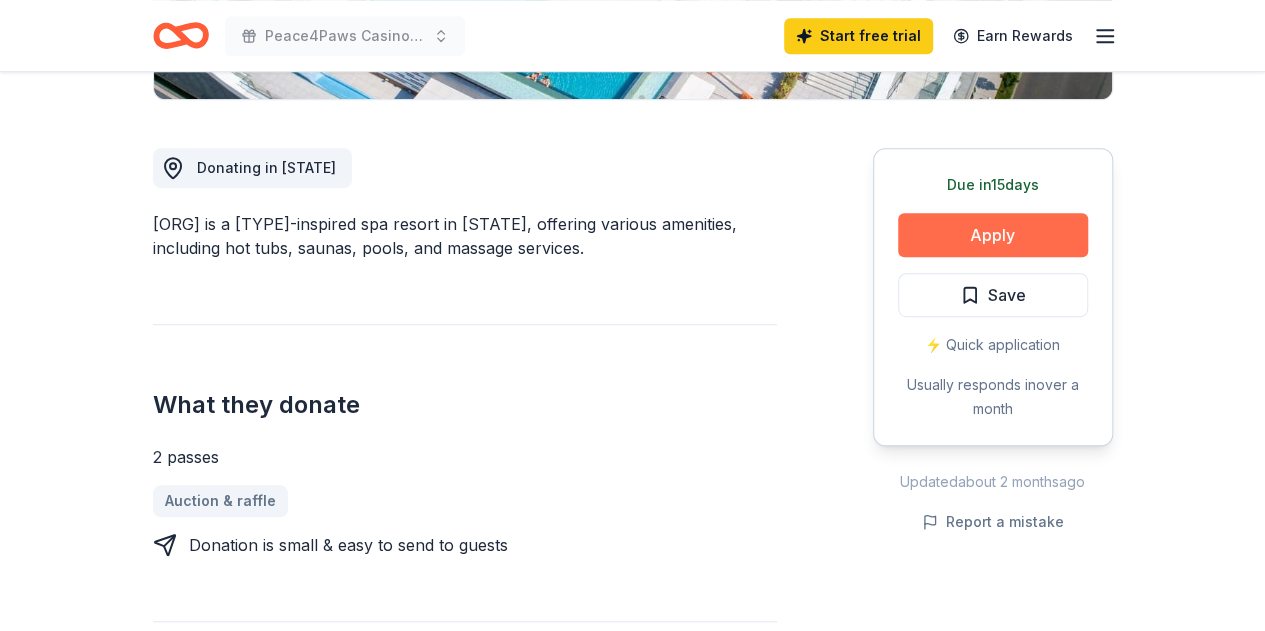 click on "Apply" at bounding box center [993, 235] 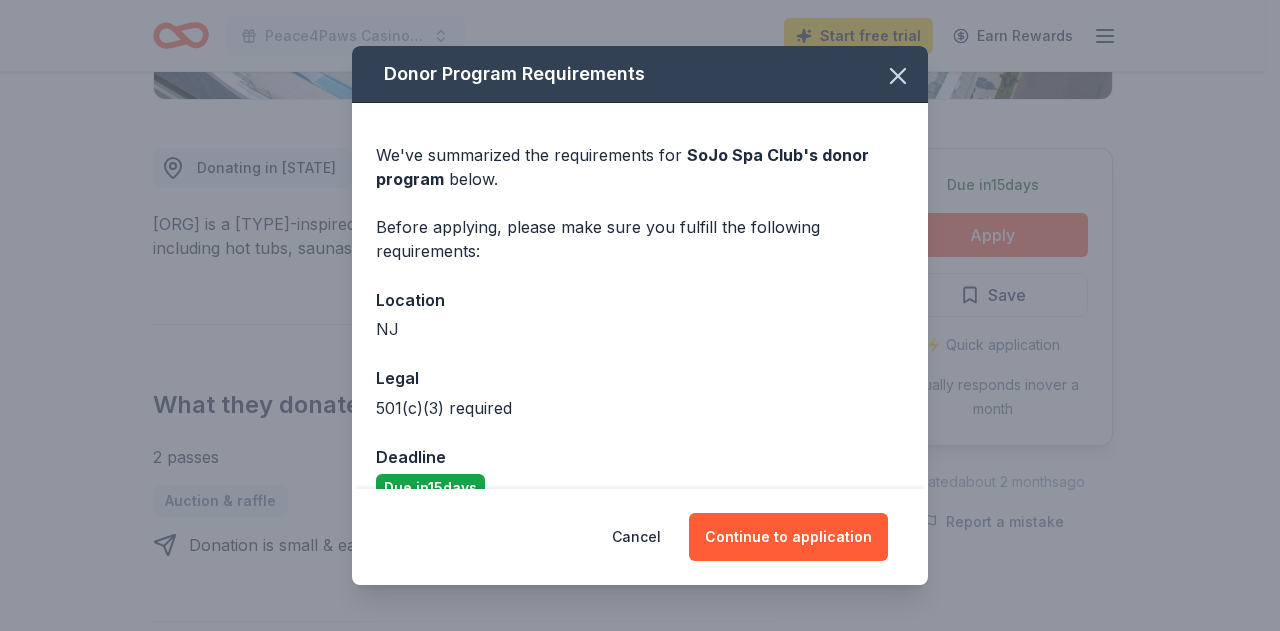 scroll, scrollTop: 36, scrollLeft: 0, axis: vertical 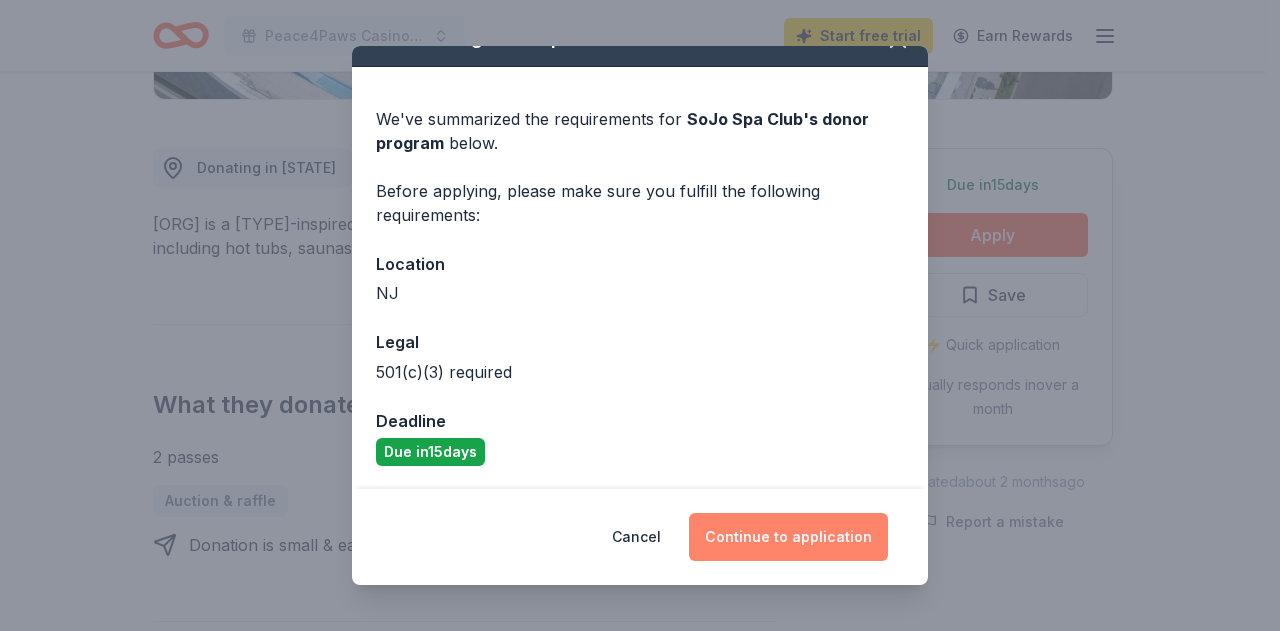 click on "Continue to application" at bounding box center (788, 537) 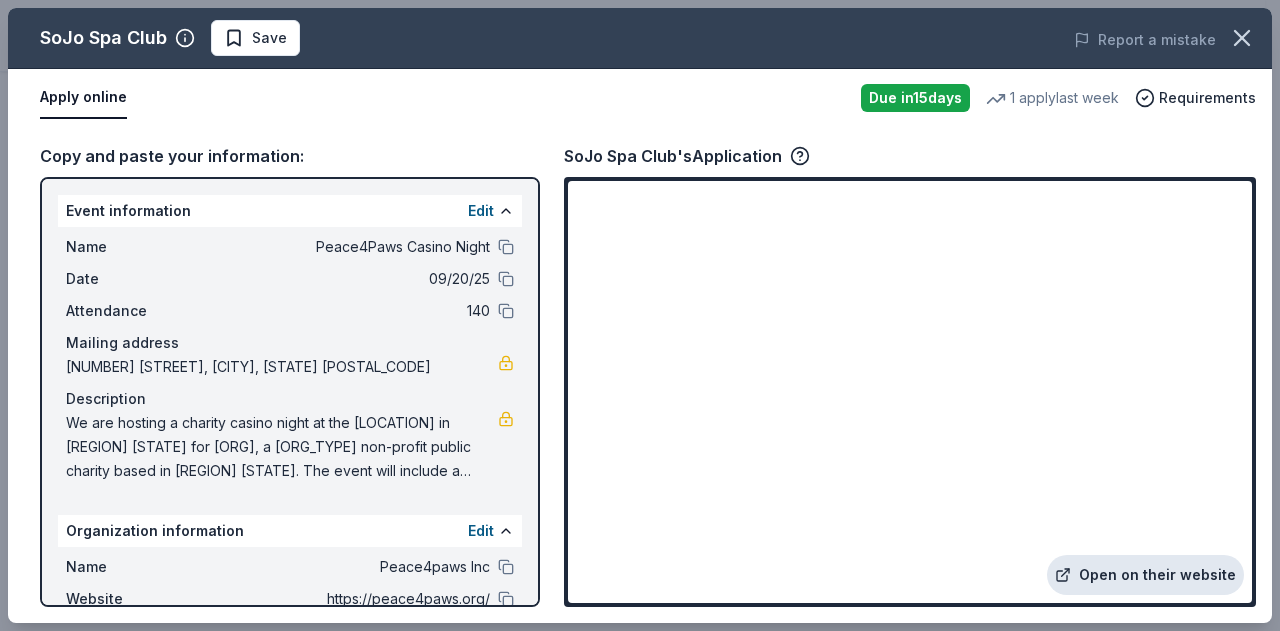 click on "Open on their website" at bounding box center (1145, 575) 